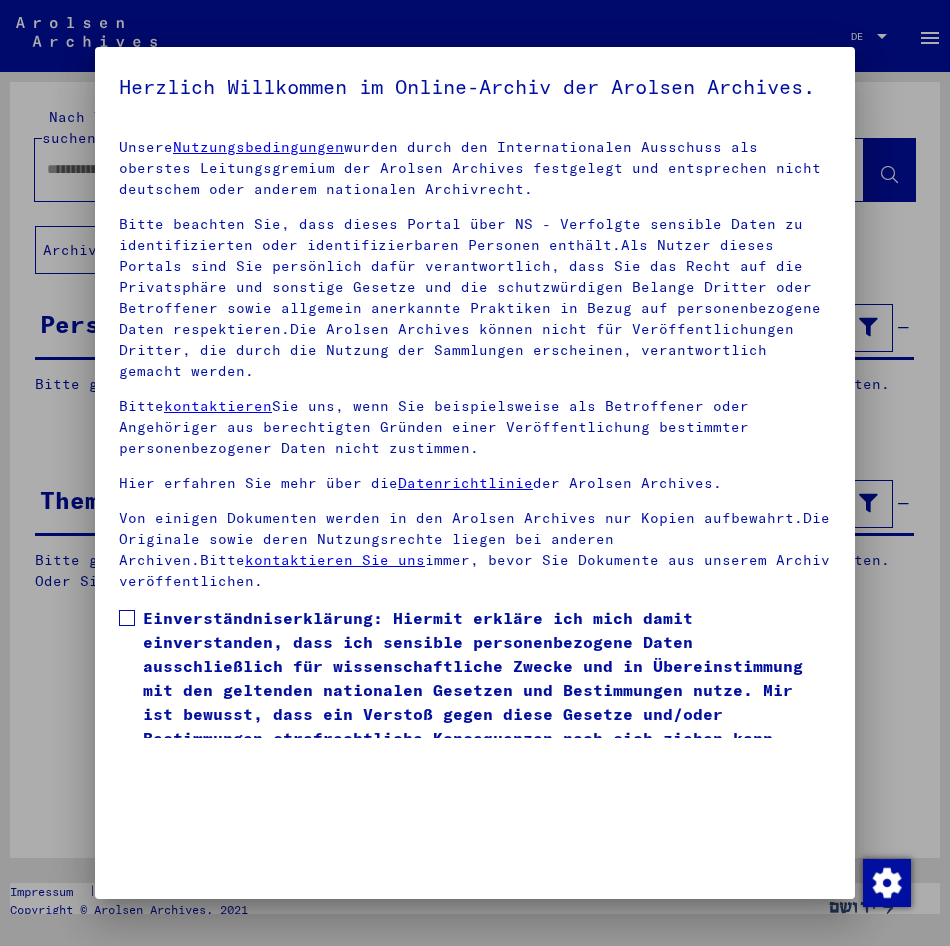 scroll, scrollTop: 0, scrollLeft: 0, axis: both 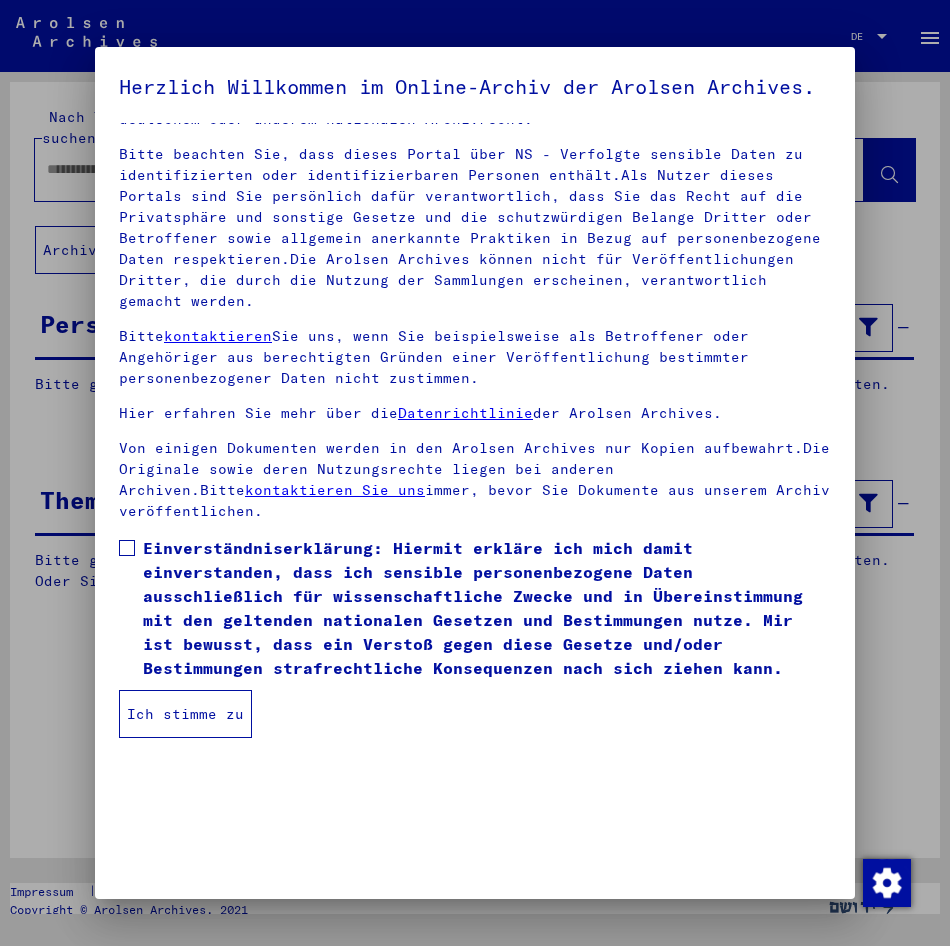 click on "Einverständniserklärung: Hiermit erkläre ich mich damit einverstanden, dass ich sensible personenbezogene Daten ausschließlich für wissenschaftliche Zwecke und in Übereinstimmung mit den geltenden nationalen Gesetzen und Bestimmungen nutze. Mir ist bewusst, dass ein Verstoß gegen diese Gesetze und/oder Bestimmungen strafrechtliche Konsequenzen nach sich ziehen kann." at bounding box center (487, 608) 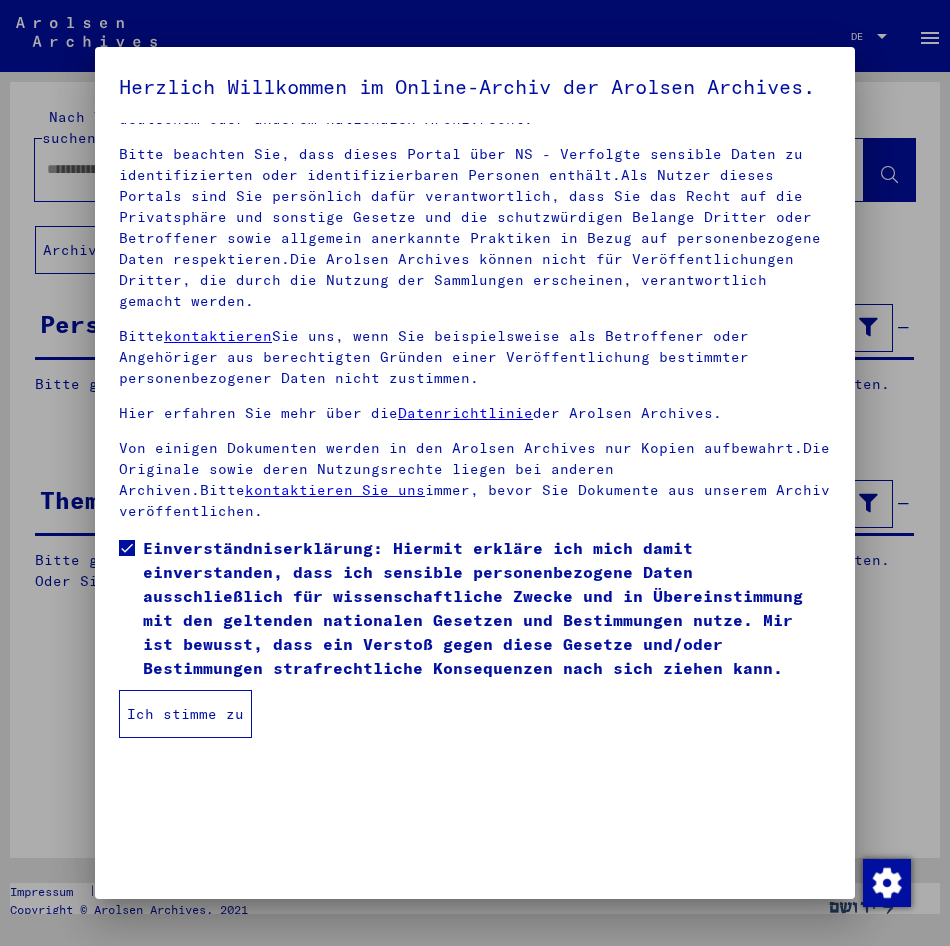 click on "Ich stimme zu" at bounding box center [185, 714] 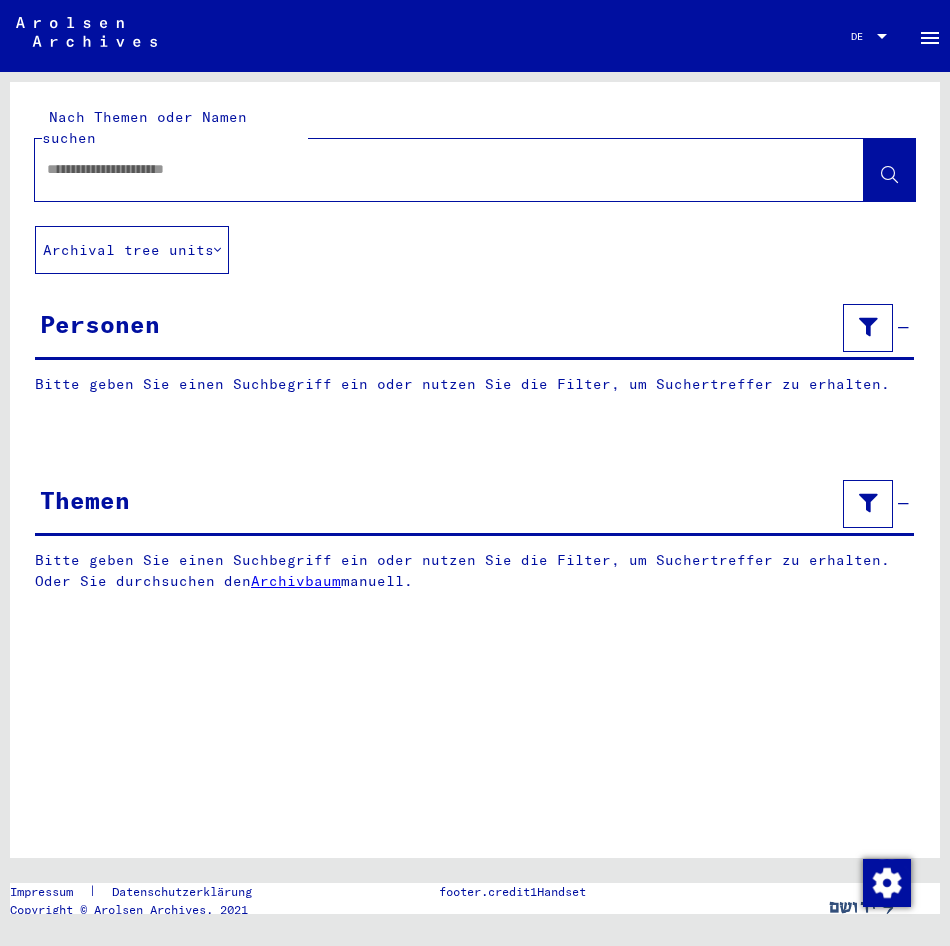 click at bounding box center [431, 169] 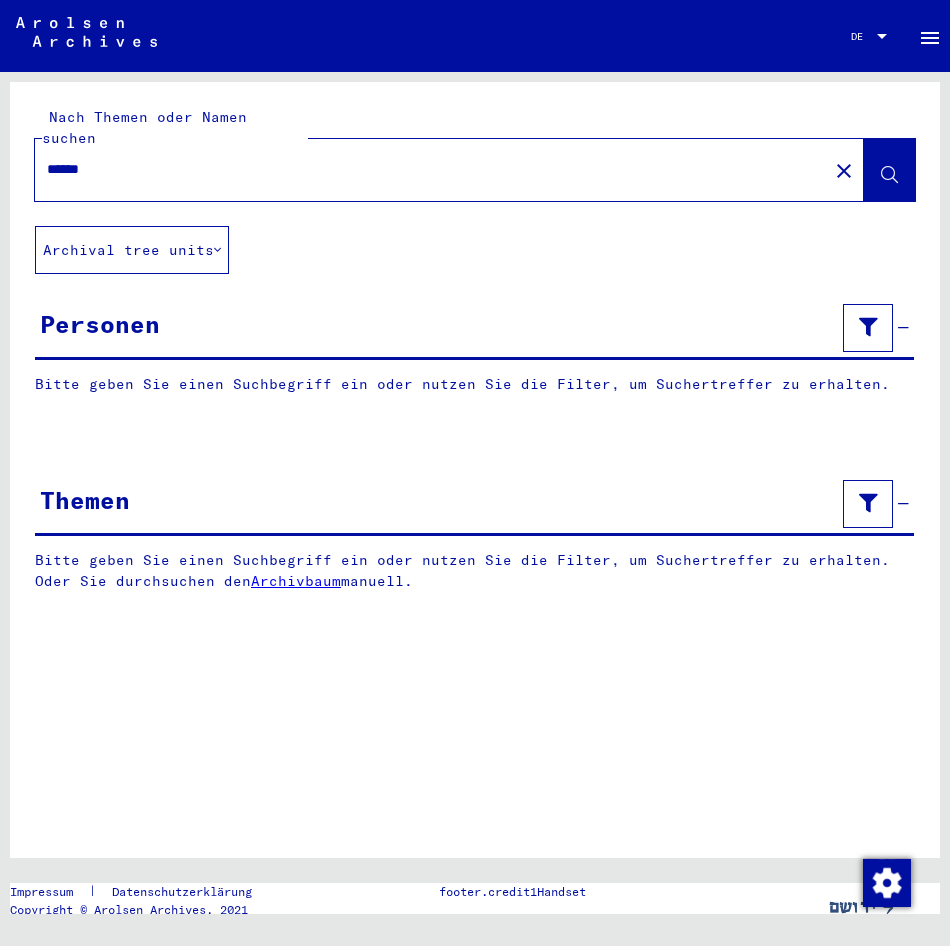 click on "*****" at bounding box center (431, 169) 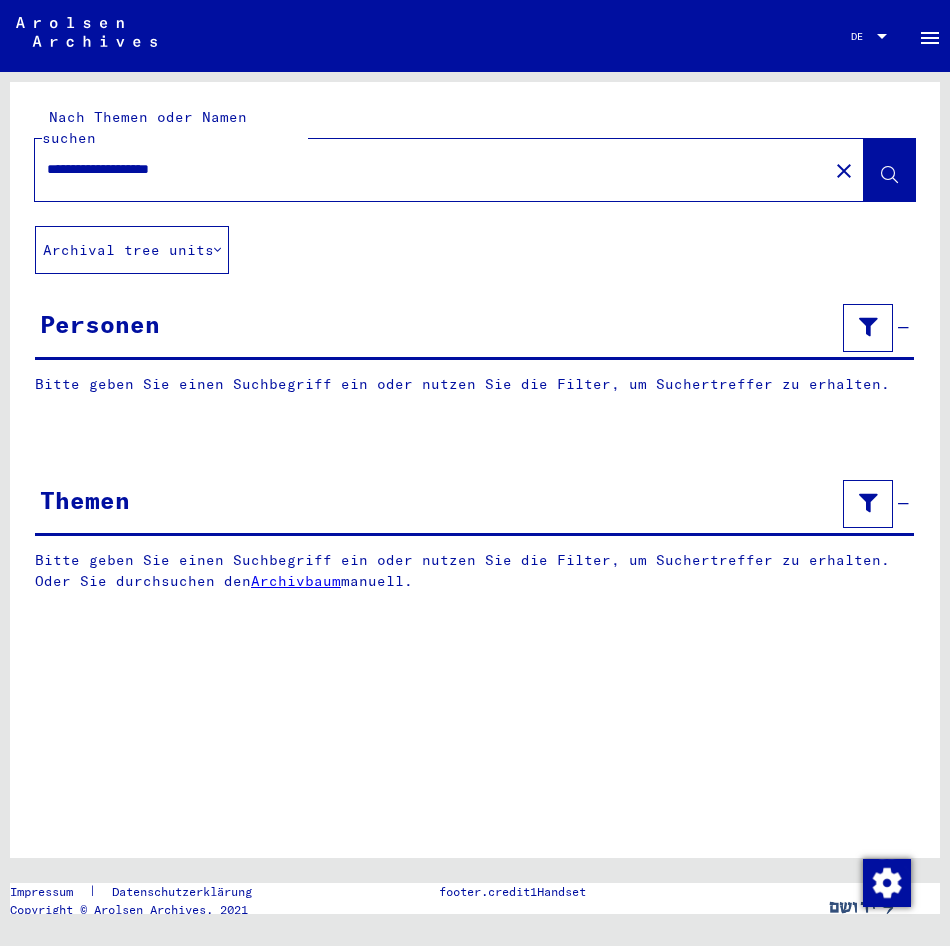 type on "**********" 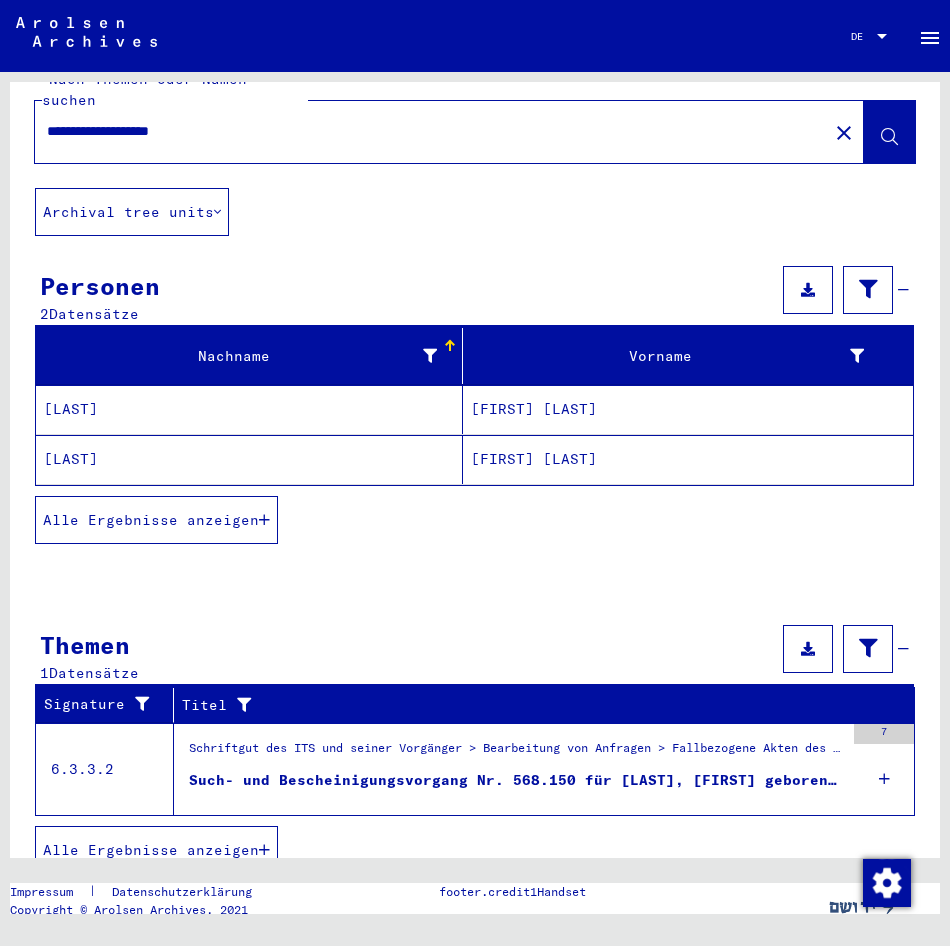 scroll, scrollTop: 59, scrollLeft: 0, axis: vertical 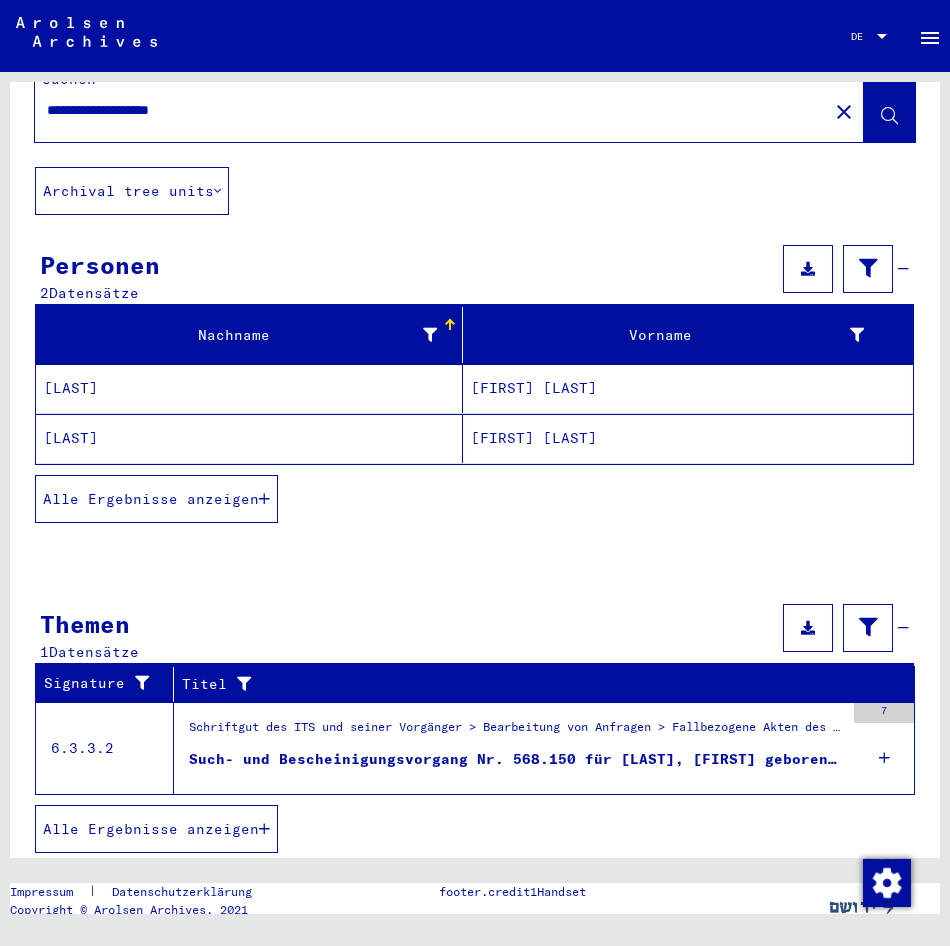 click on "Alle Ergebnisse anzeigen" at bounding box center [156, 499] 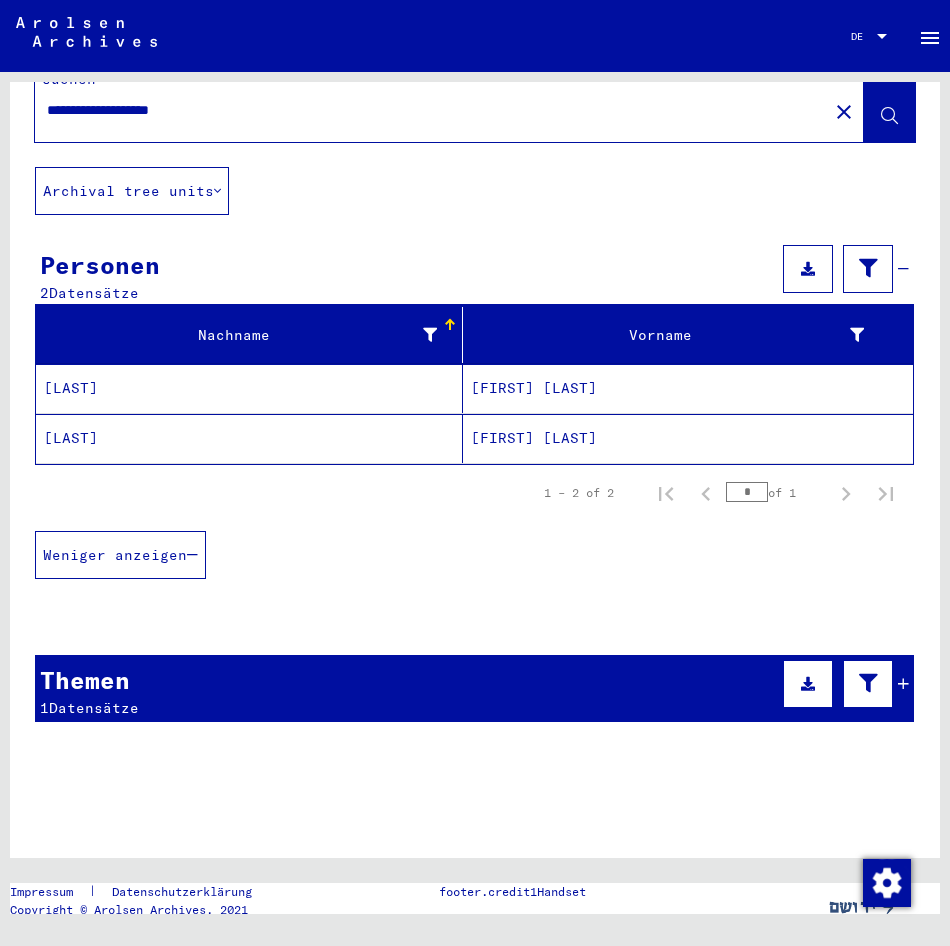 click on "[FIRST] [LAST]" at bounding box center [688, 438] 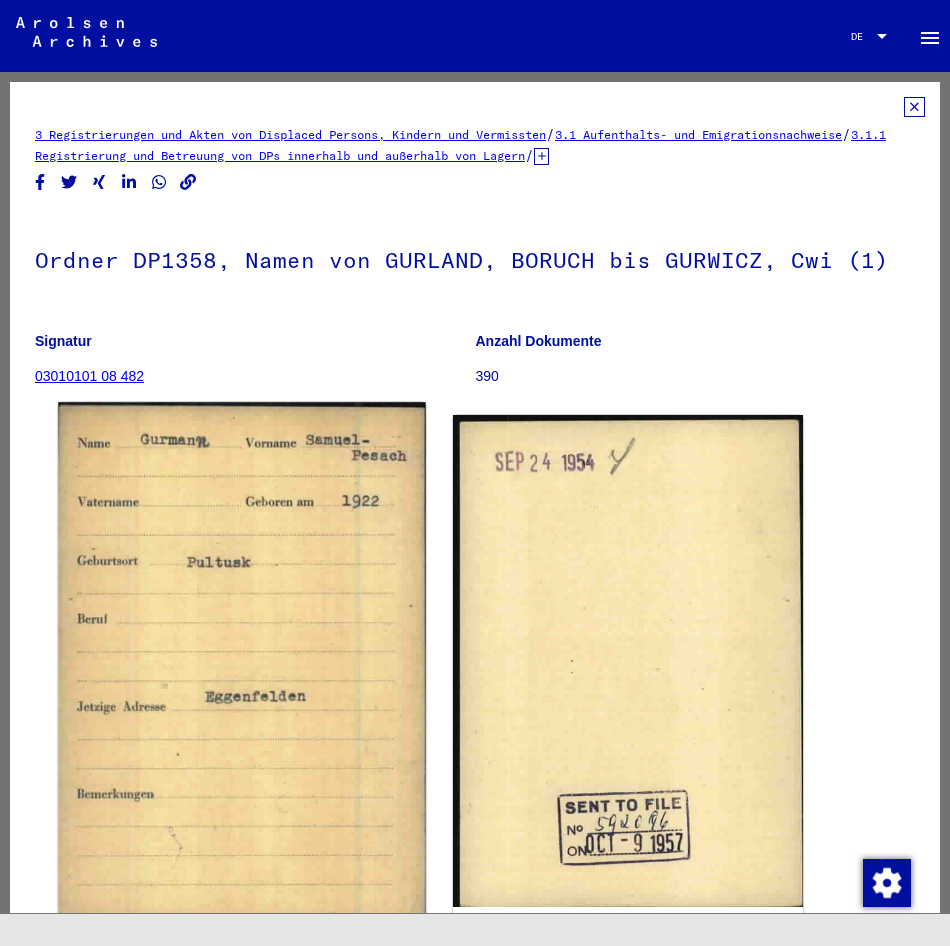 scroll, scrollTop: 0, scrollLeft: 0, axis: both 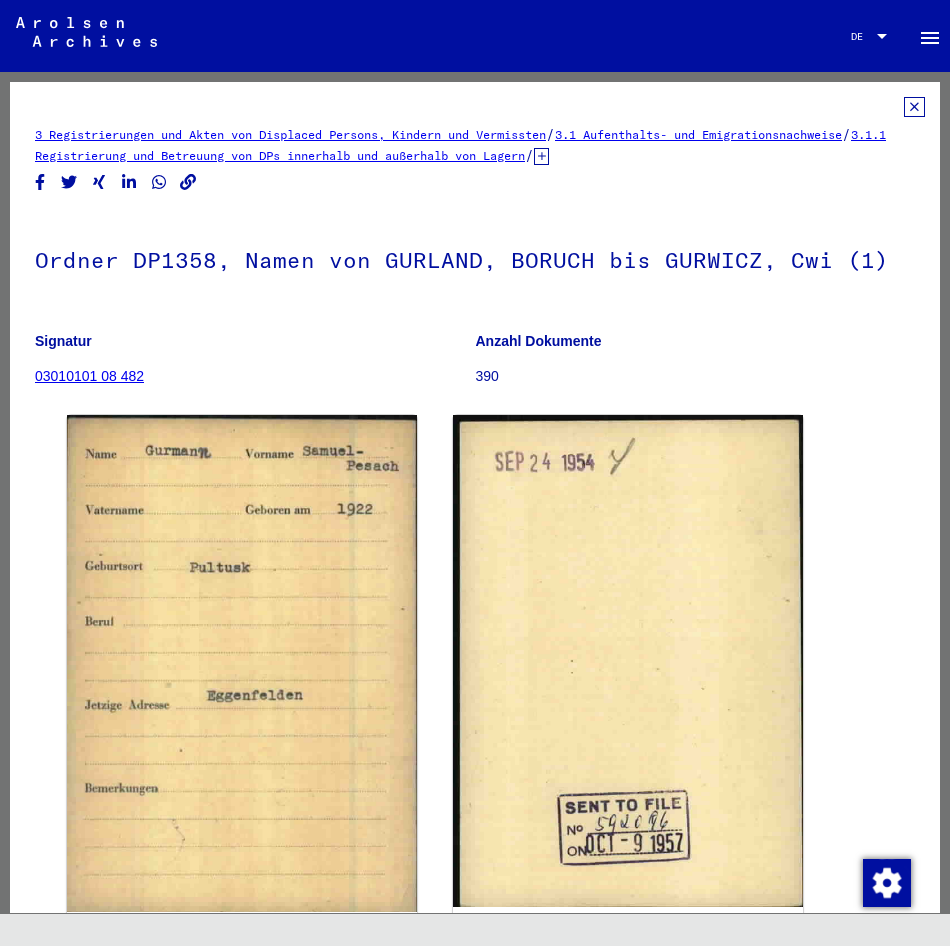 click 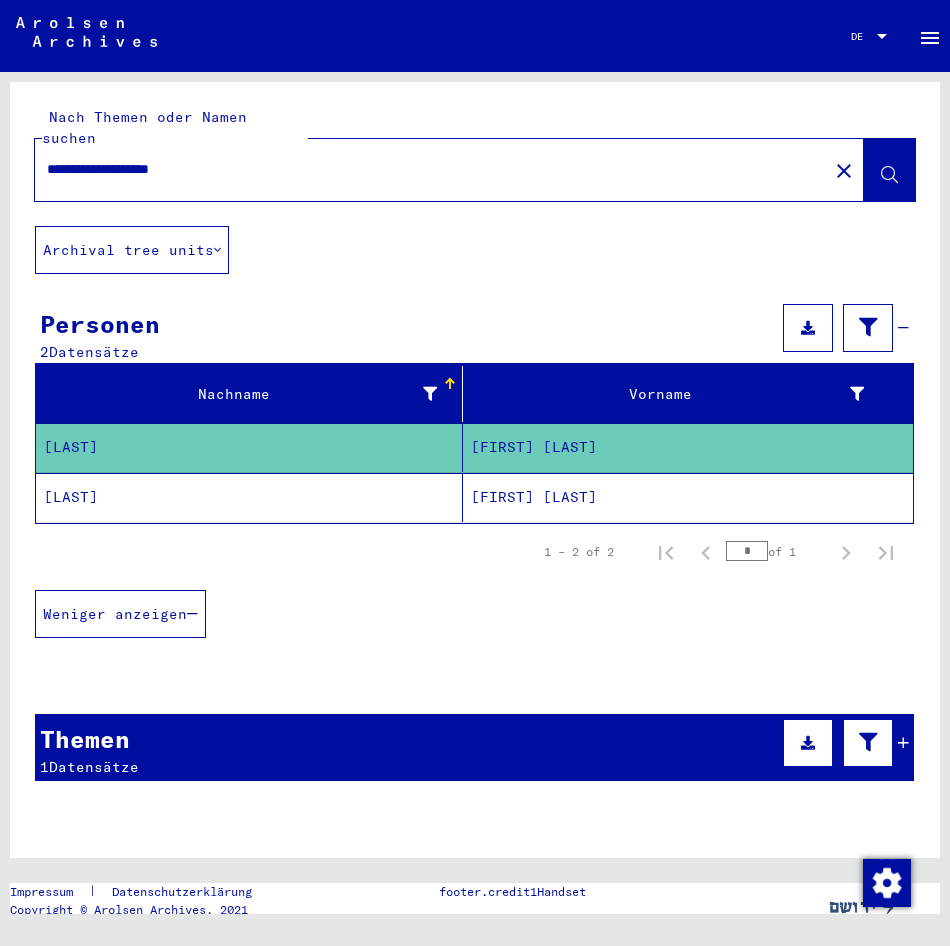 click on "[LAST]" 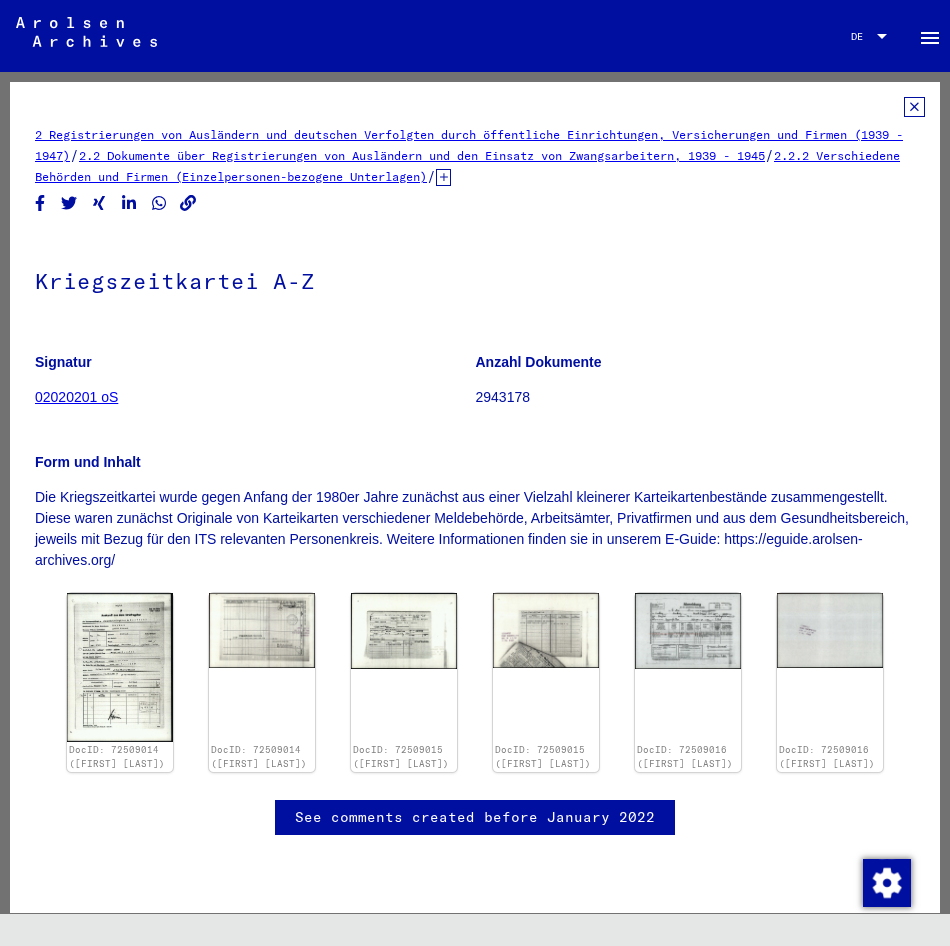 scroll, scrollTop: 0, scrollLeft: 0, axis: both 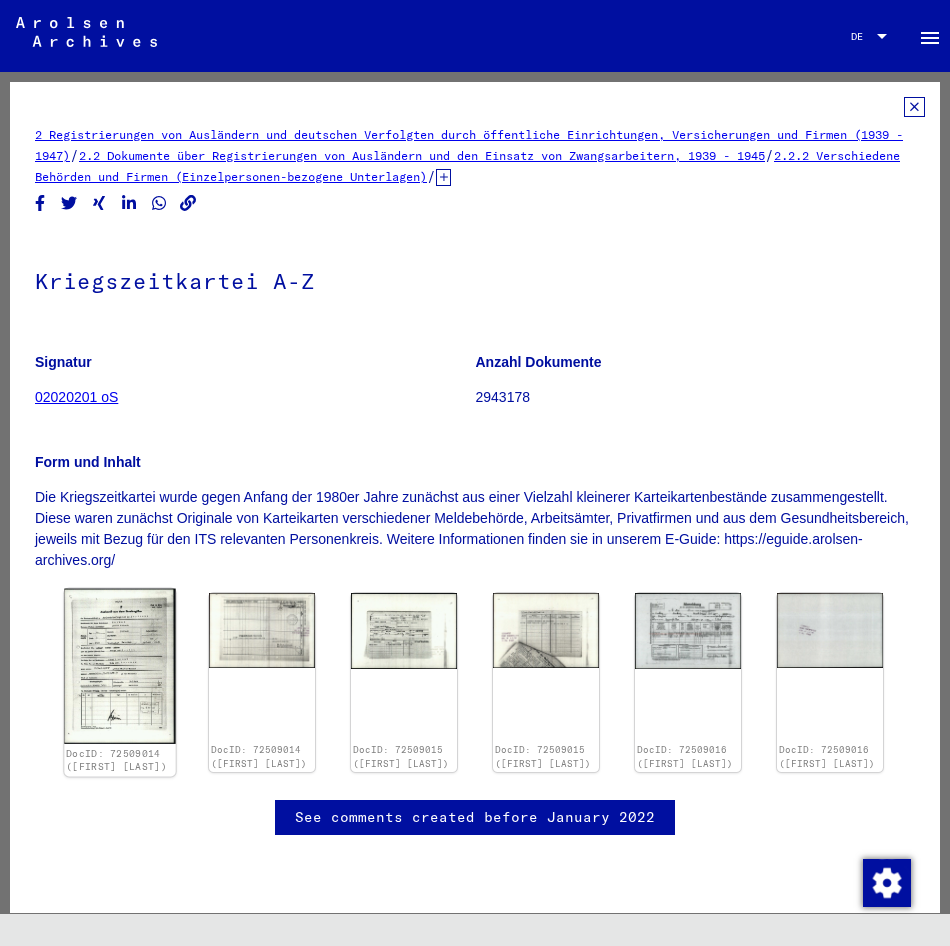 click 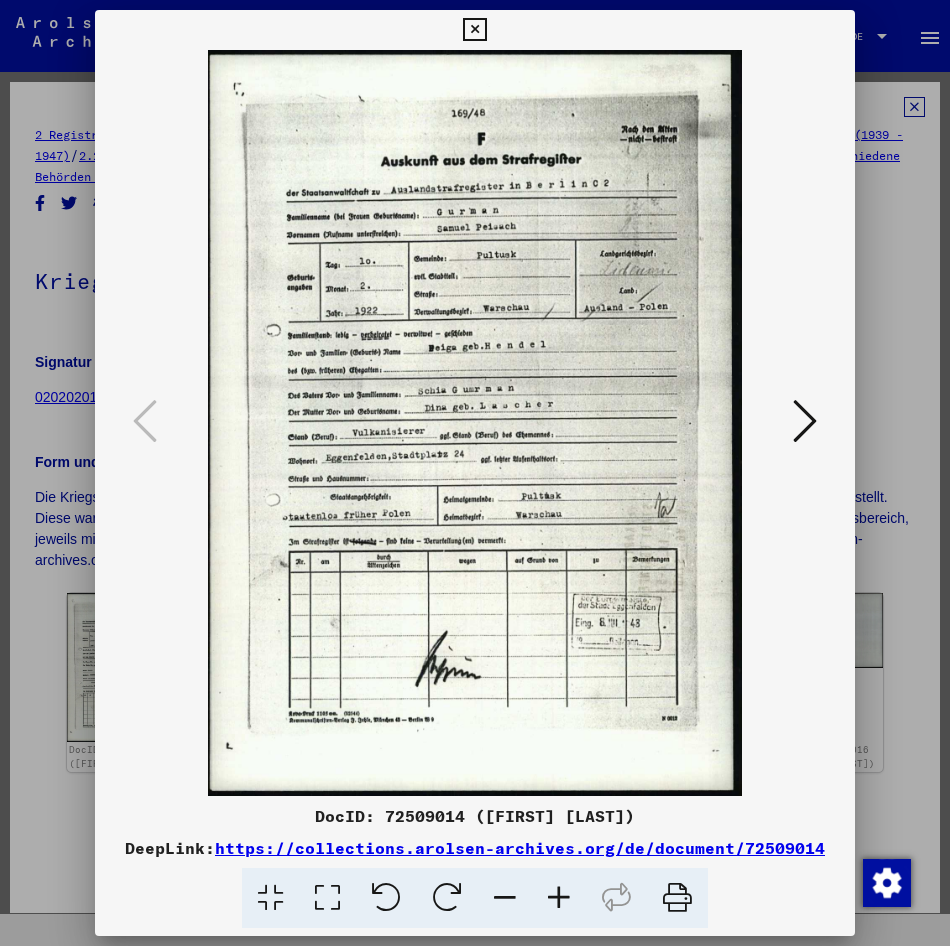 click at bounding box center (475, 423) 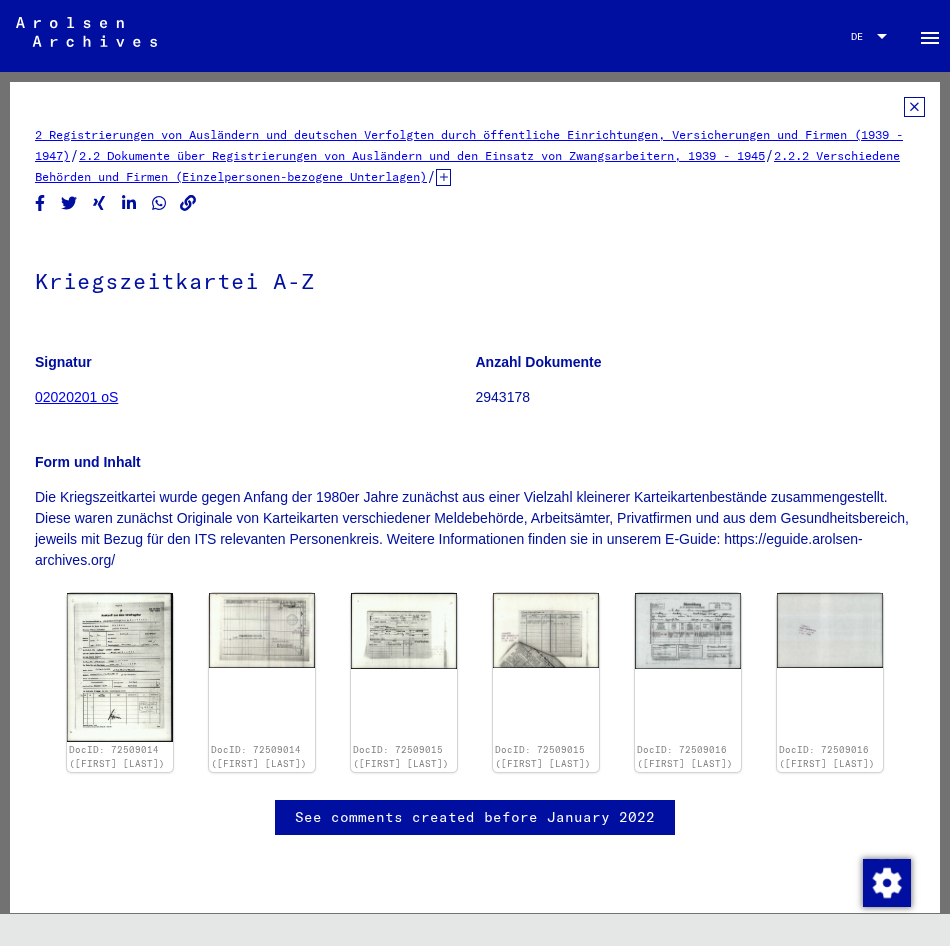 click on "2 Registrierungen von Ausländern und deutschen Verfolgten durch öffentliche Einrichtungen, Versicherungen und Firmen (1939 - 1945)   /   2.2 Dokumente über Registrierungen von Ausländern und den Einsatz von Zwangsarbeitern, 1939 - 1945   /   2.2.2 Verschiedene Behörden und Firmen (Einzelpersonen-bezogene Unterlagen)   /   2.2.2.1 Kriegszeitkartei (Melde- und Registrierkarten, Arbeitsbücher, individueller Schriftverkehr)   /  Kriegszeitkartei A-Z  Signatur 02020201 oS Anzahl Dokumente 2943178 Form und Inhalt Die Kriegszeitkartei wurde gegen Anfang der 1980er Jahre zunächst aus      einer Vielzahl kleinerer Karteikartenbestände zusammengestellt. Diese      waren zunächst Originale von Karteikarten verschiedener Meldebehörde,      Arbeitsämter, Privatfirmen und aus dem Gesundheitsbereich, jeweils mit      Bezug für den ITS relevanten Personenkreis. Weitere Informationen finden      sie in unserem E-Guide: https://eguide.arolsen-archives.org/ DocID: 72509014 ([FIRST] [LAST])" 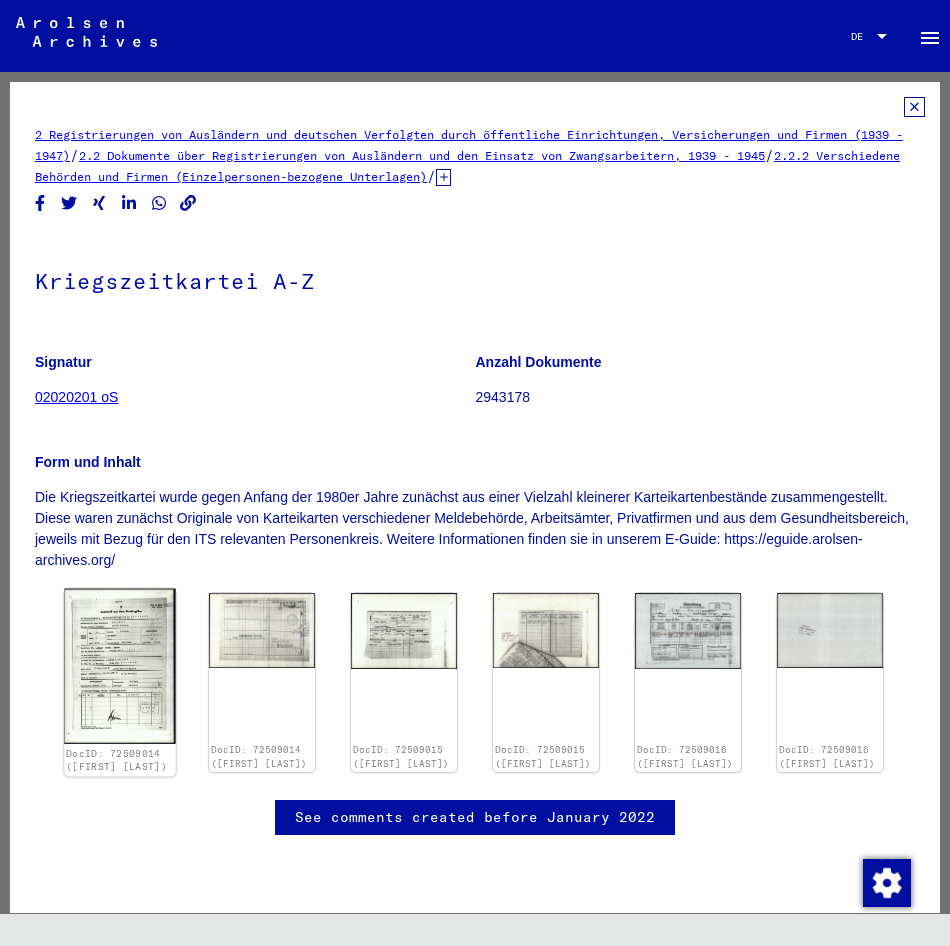 click 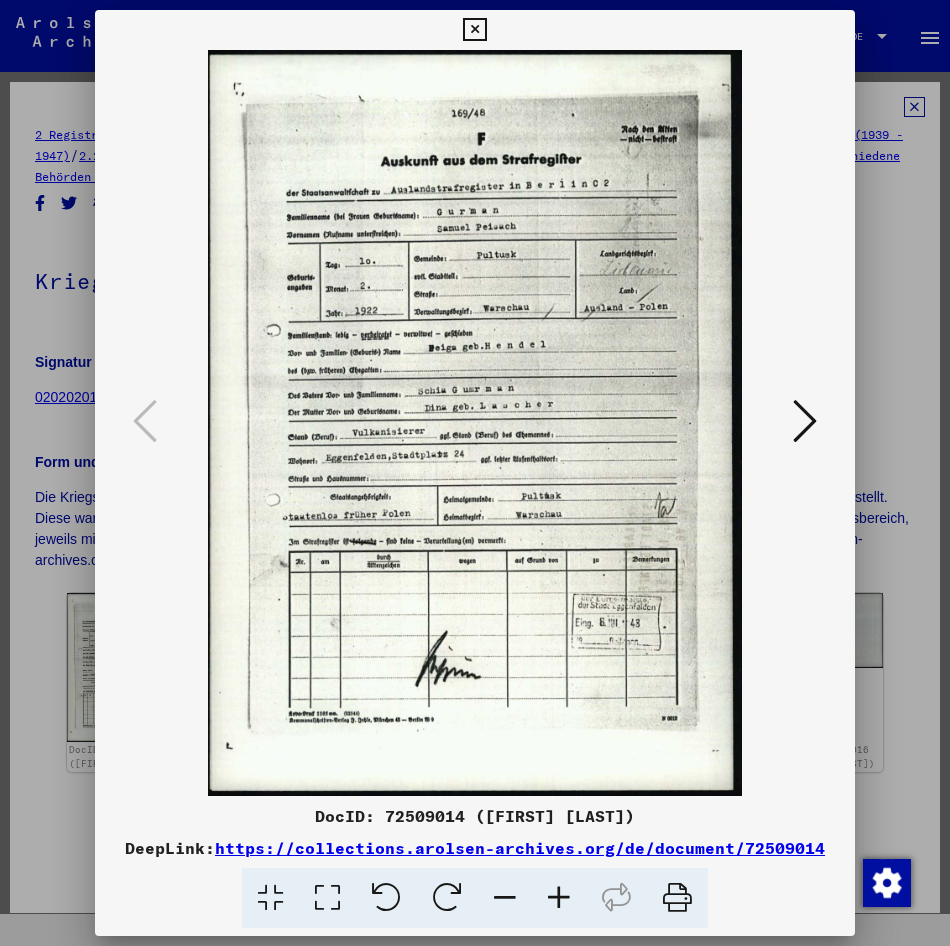 click at bounding box center [559, 898] 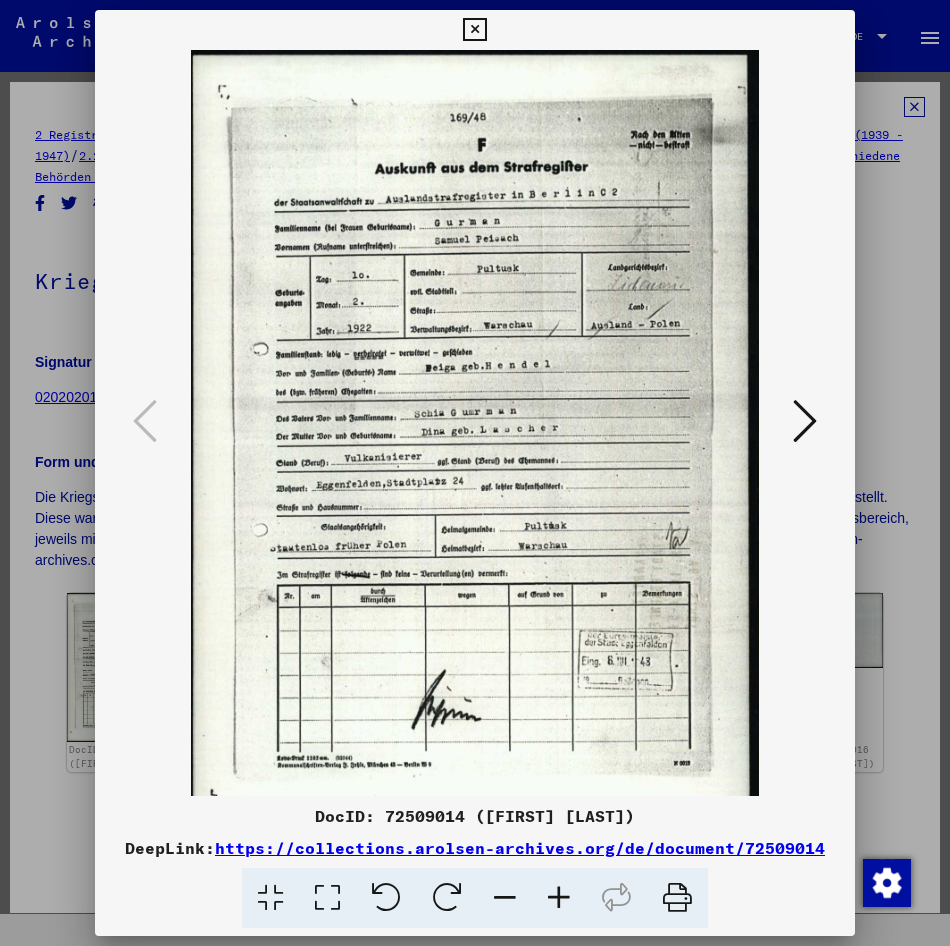 click at bounding box center (559, 898) 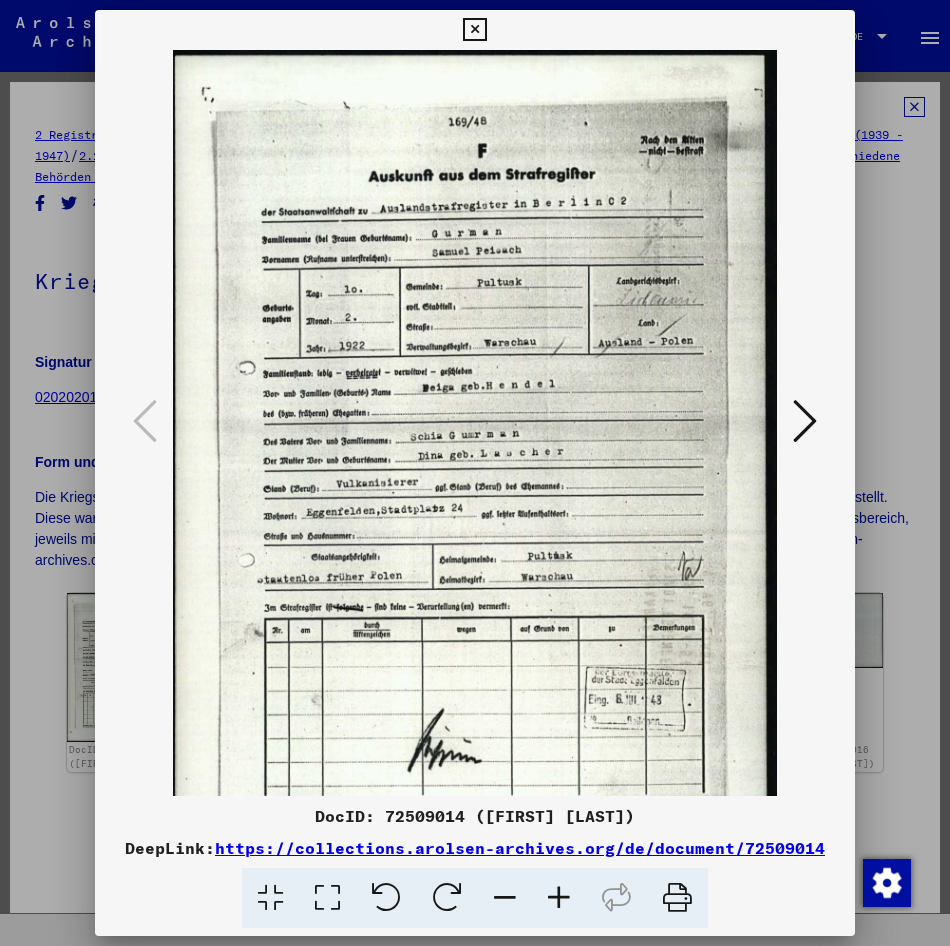 click at bounding box center [559, 898] 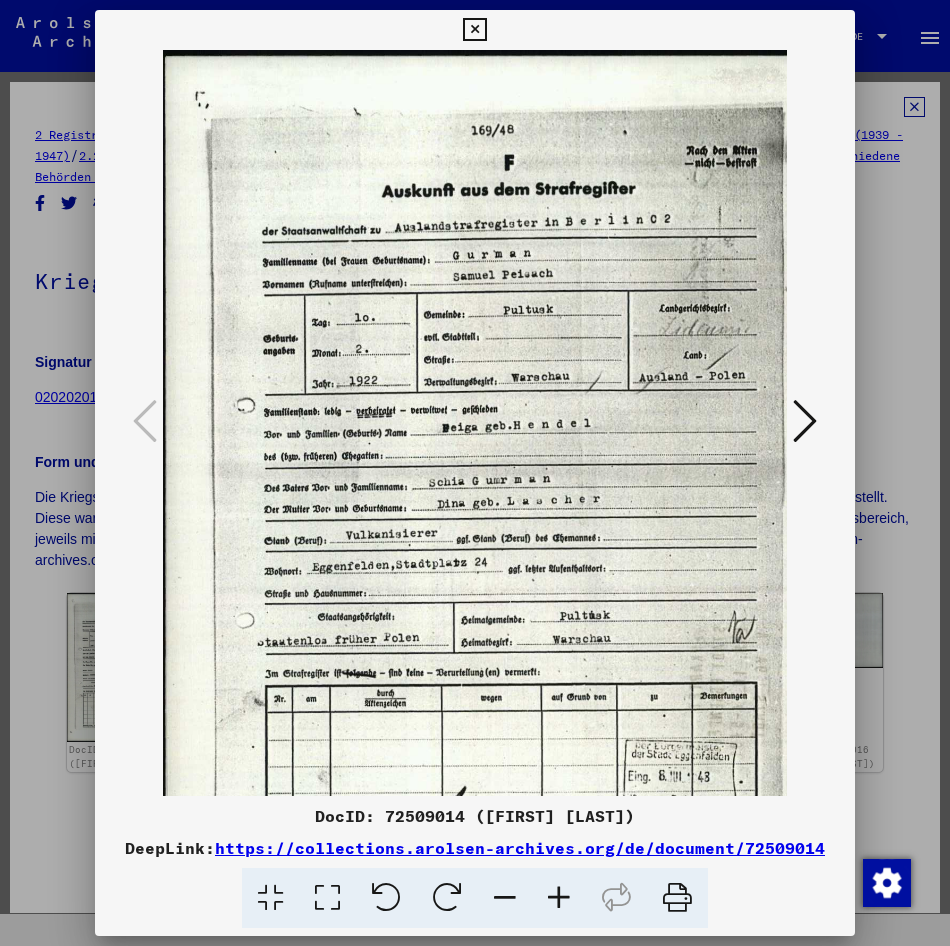 click at bounding box center [559, 898] 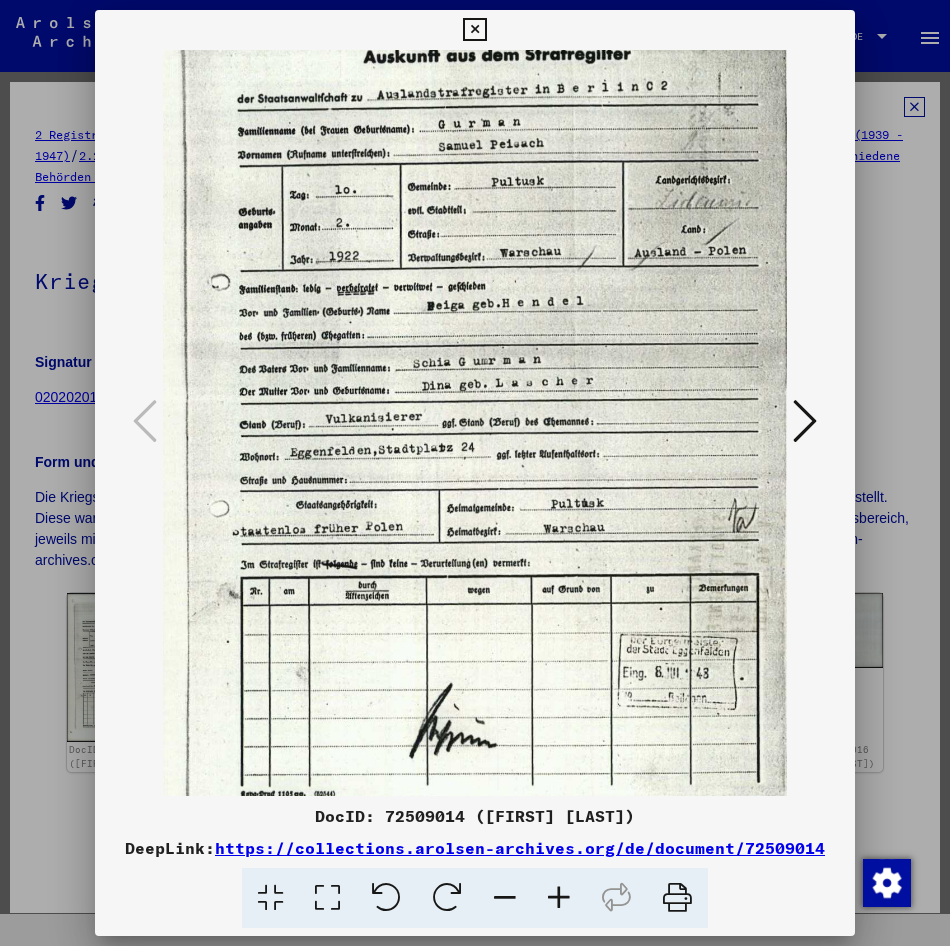 scroll, scrollTop: 147, scrollLeft: 30, axis: both 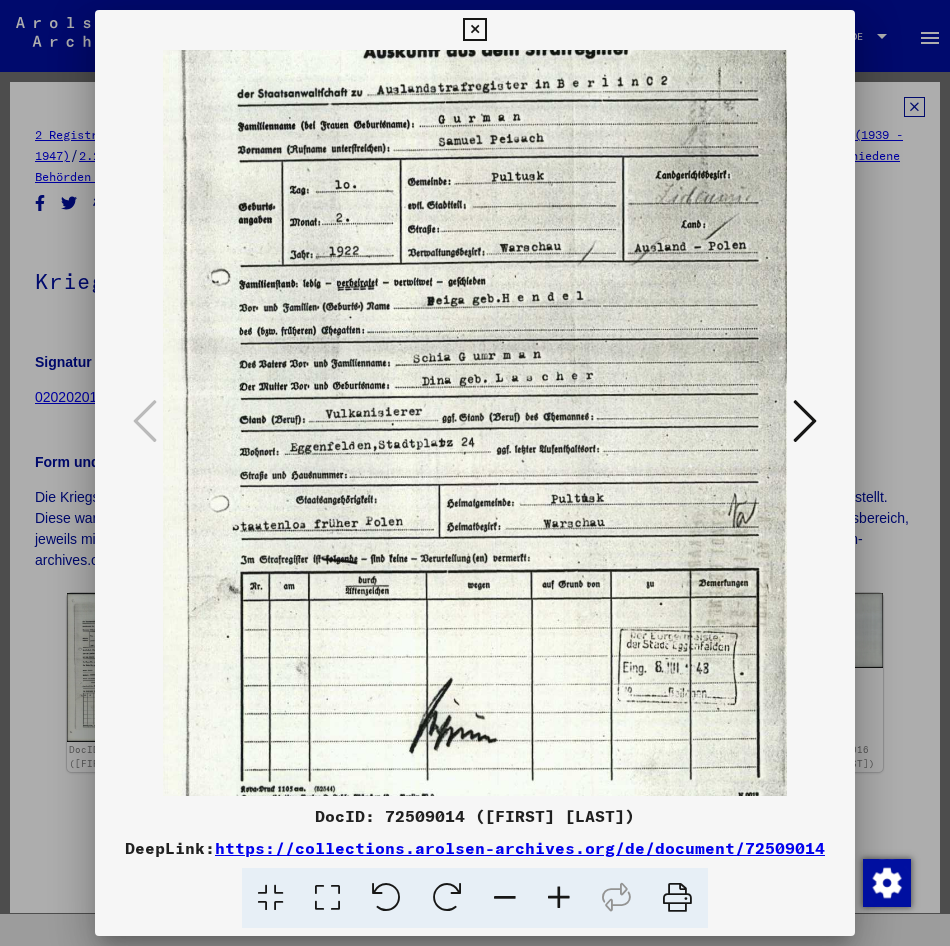 drag, startPoint x: 624, startPoint y: 671, endPoint x: 594, endPoint y: 524, distance: 150.03 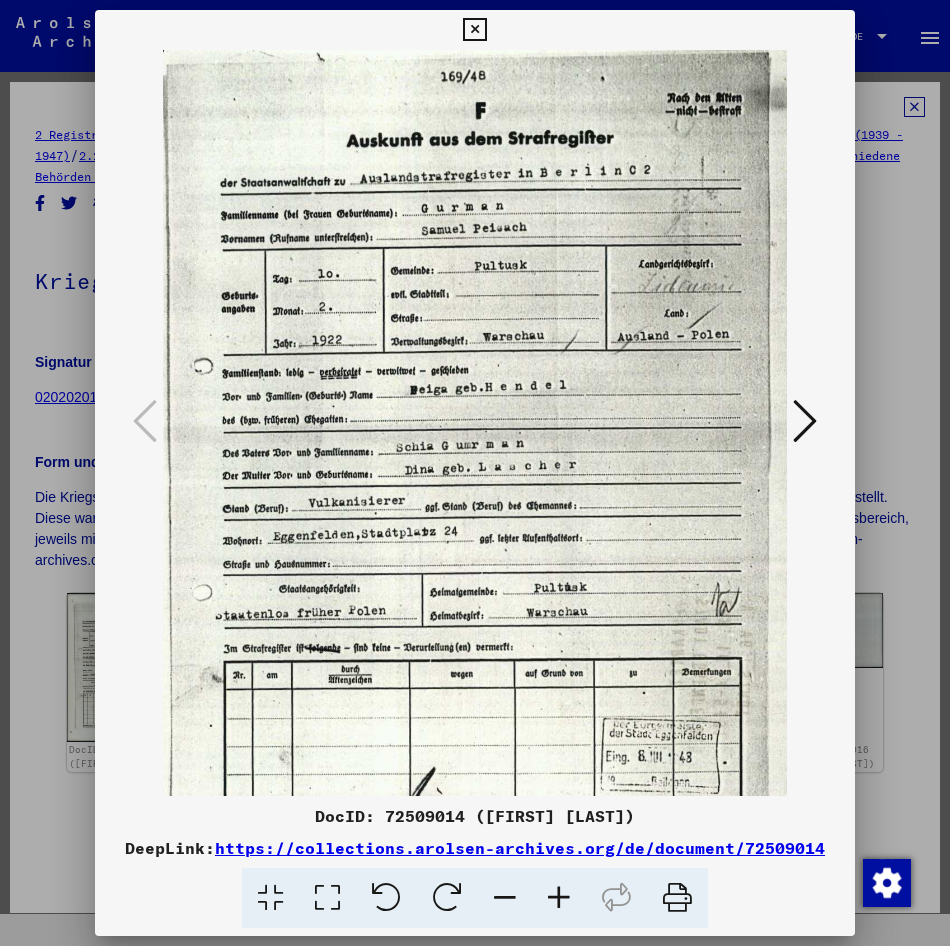 scroll, scrollTop: 54, scrollLeft: 47, axis: both 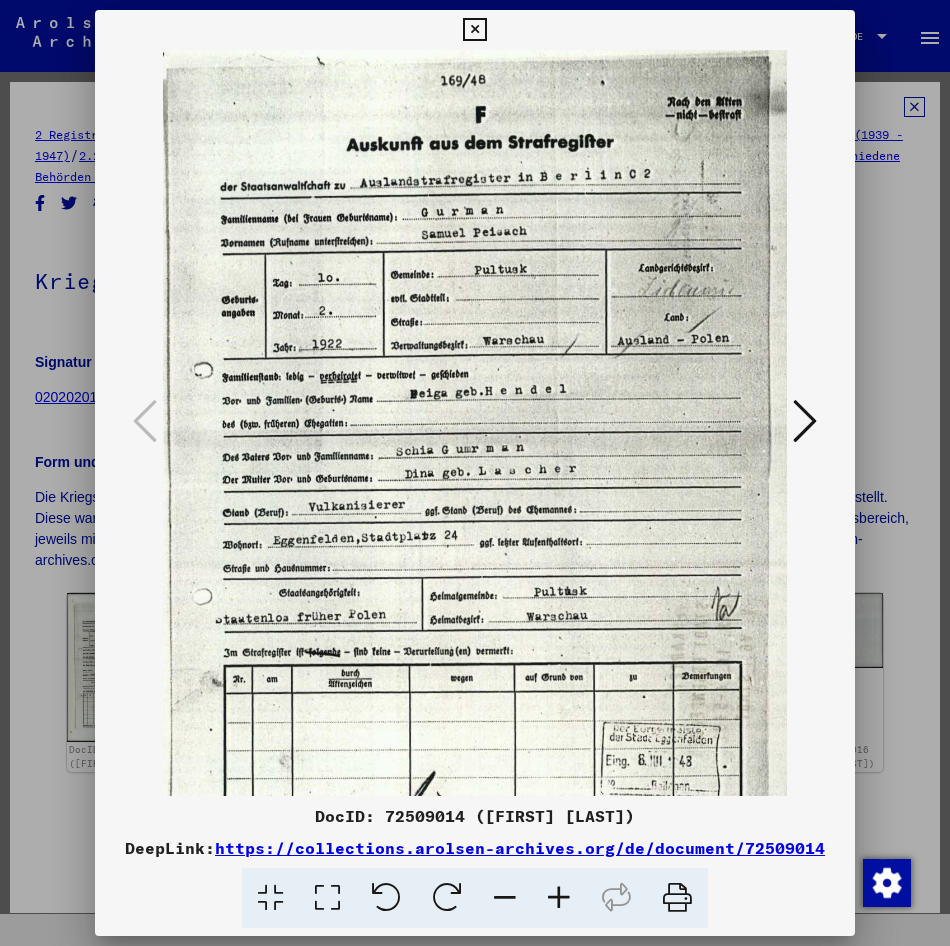 drag, startPoint x: 549, startPoint y: 552, endPoint x: 532, endPoint y: 645, distance: 94.54099 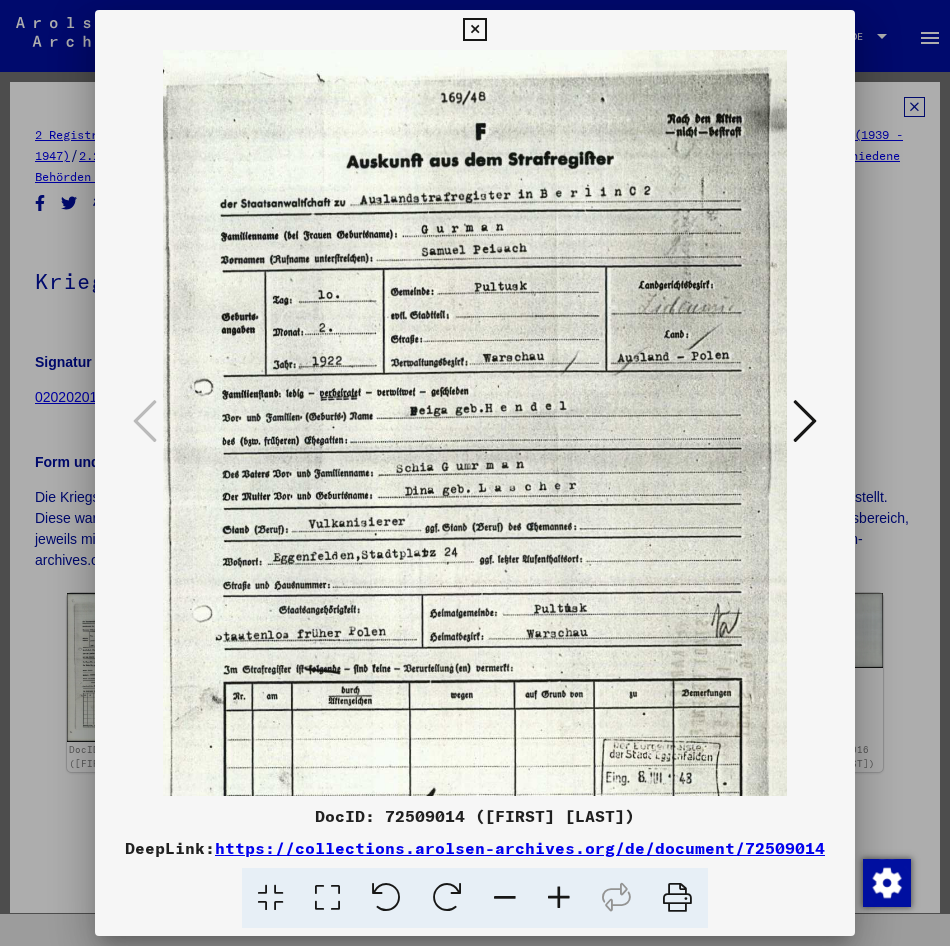 scroll, scrollTop: 36, scrollLeft: 47, axis: both 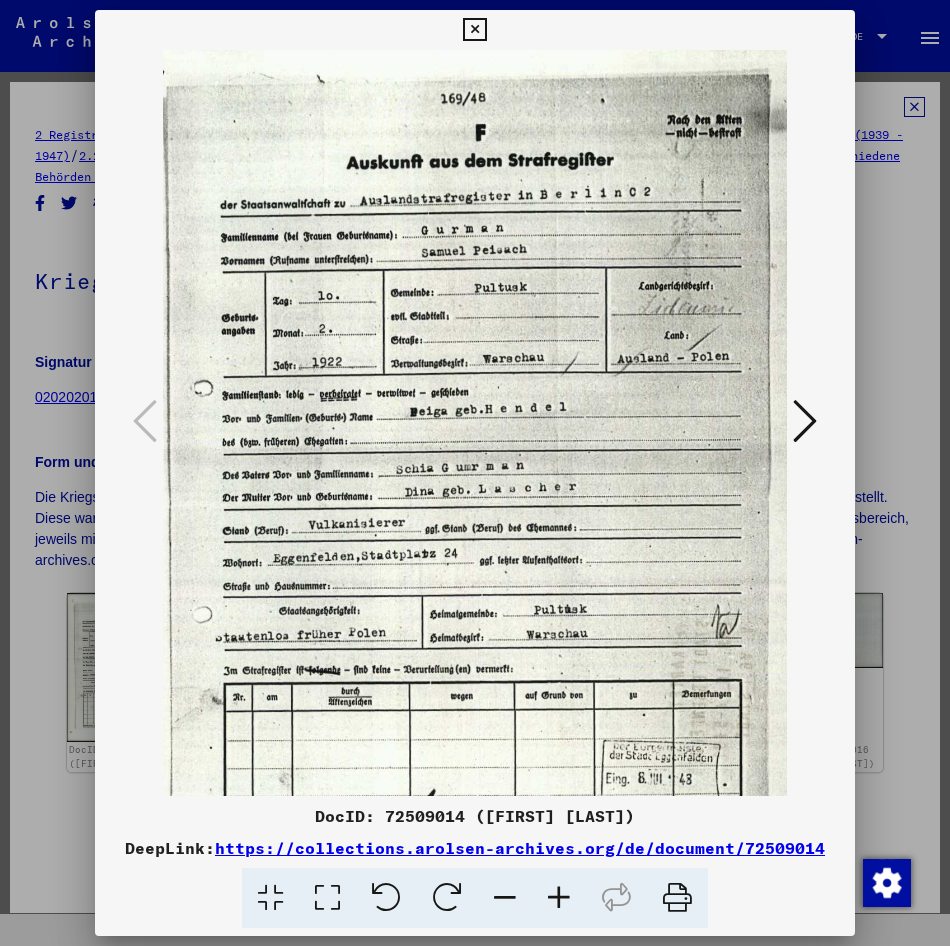 drag, startPoint x: 509, startPoint y: 633, endPoint x: 509, endPoint y: 651, distance: 18 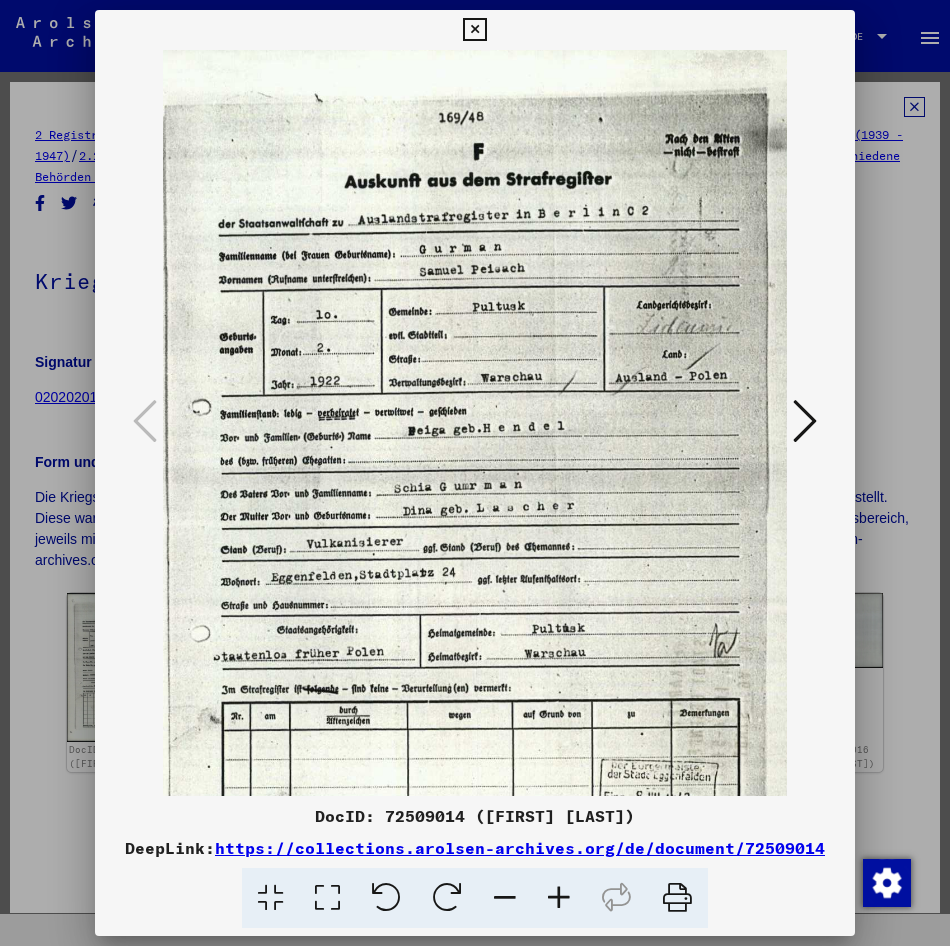 scroll, scrollTop: 16, scrollLeft: 49, axis: both 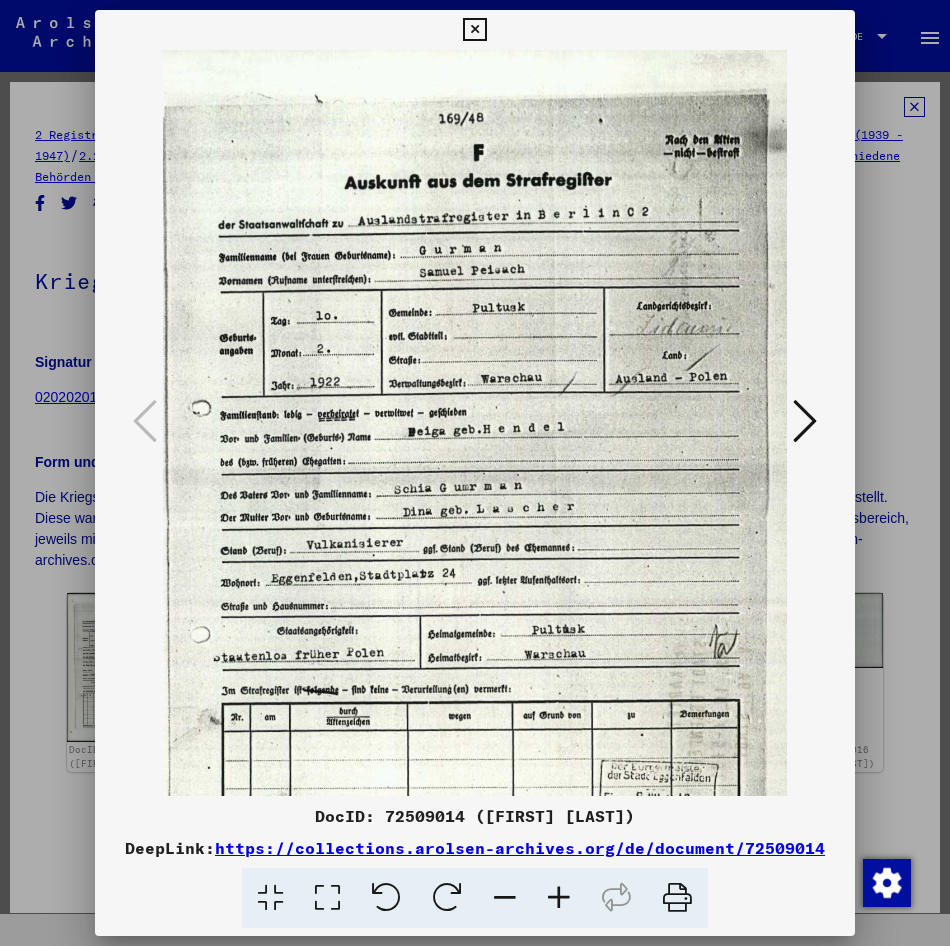 drag, startPoint x: 506, startPoint y: 650, endPoint x: 504, endPoint y: 670, distance: 20.09975 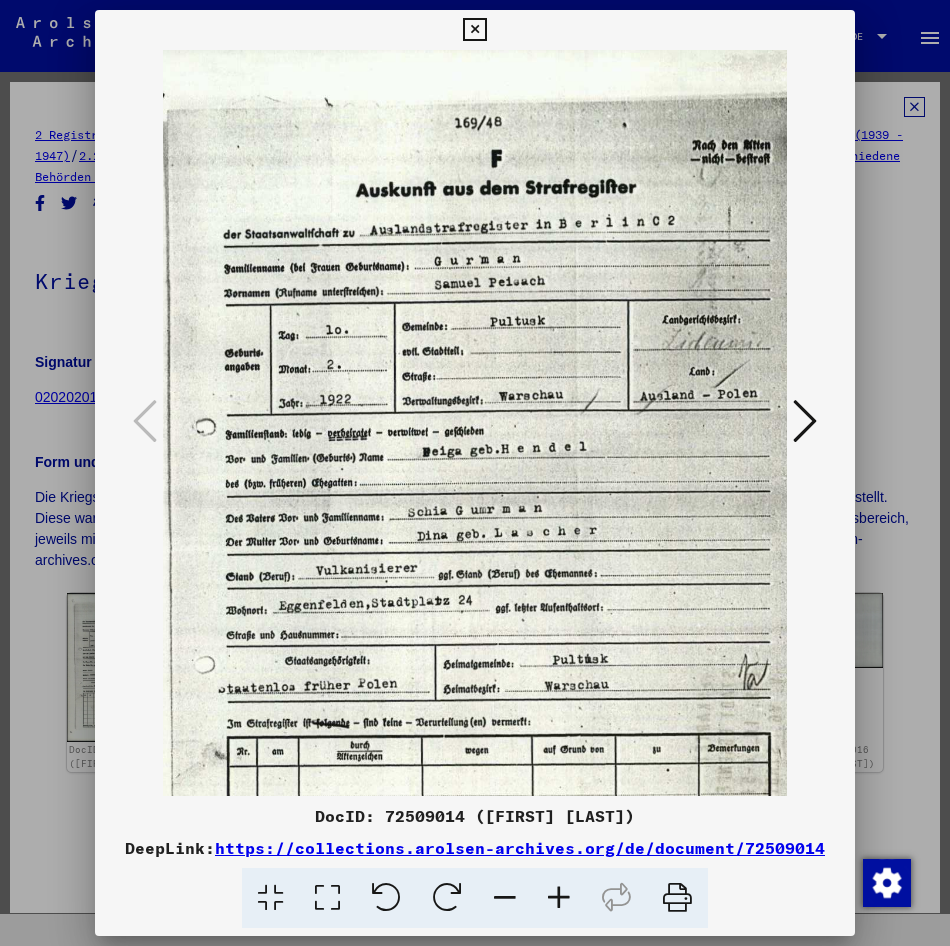 click at bounding box center (559, 898) 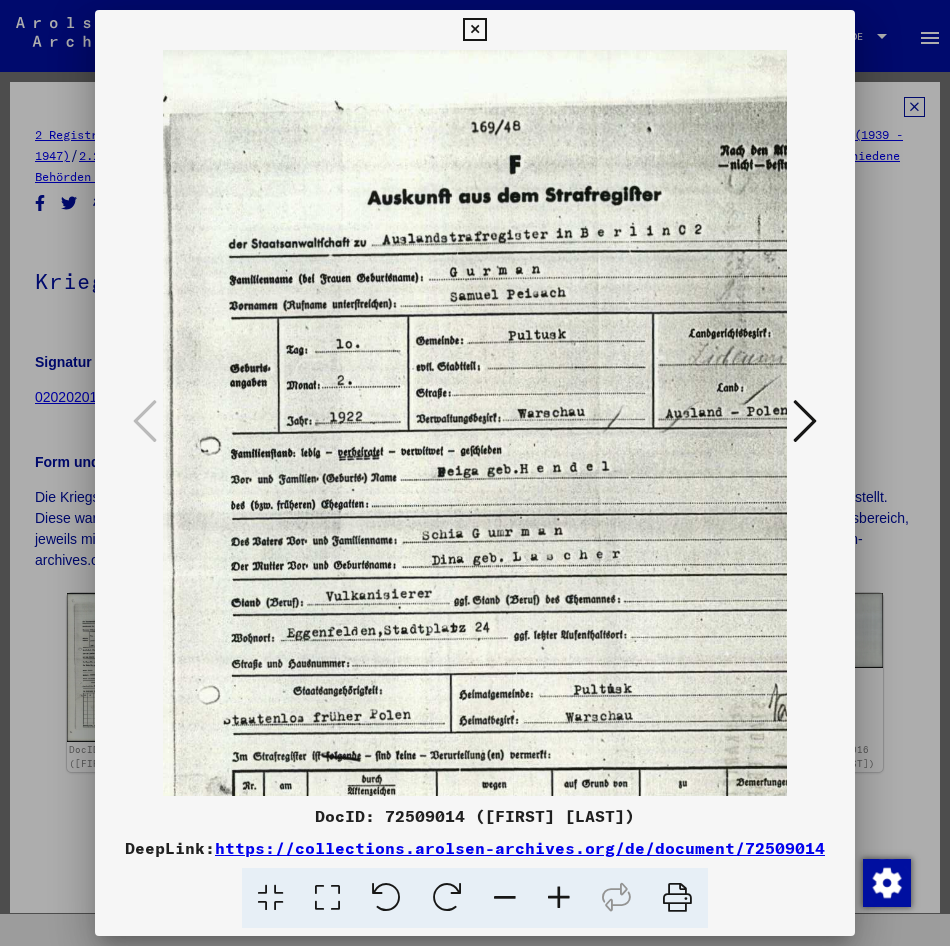 click at bounding box center (559, 898) 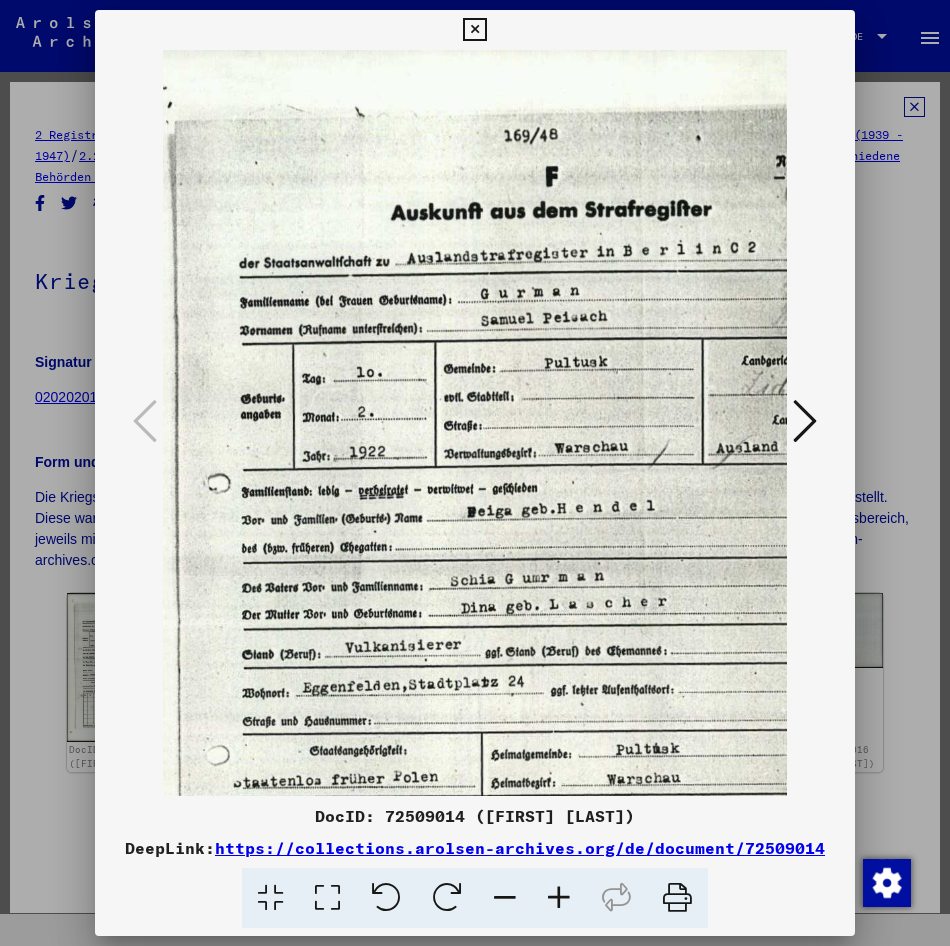 click at bounding box center [559, 898] 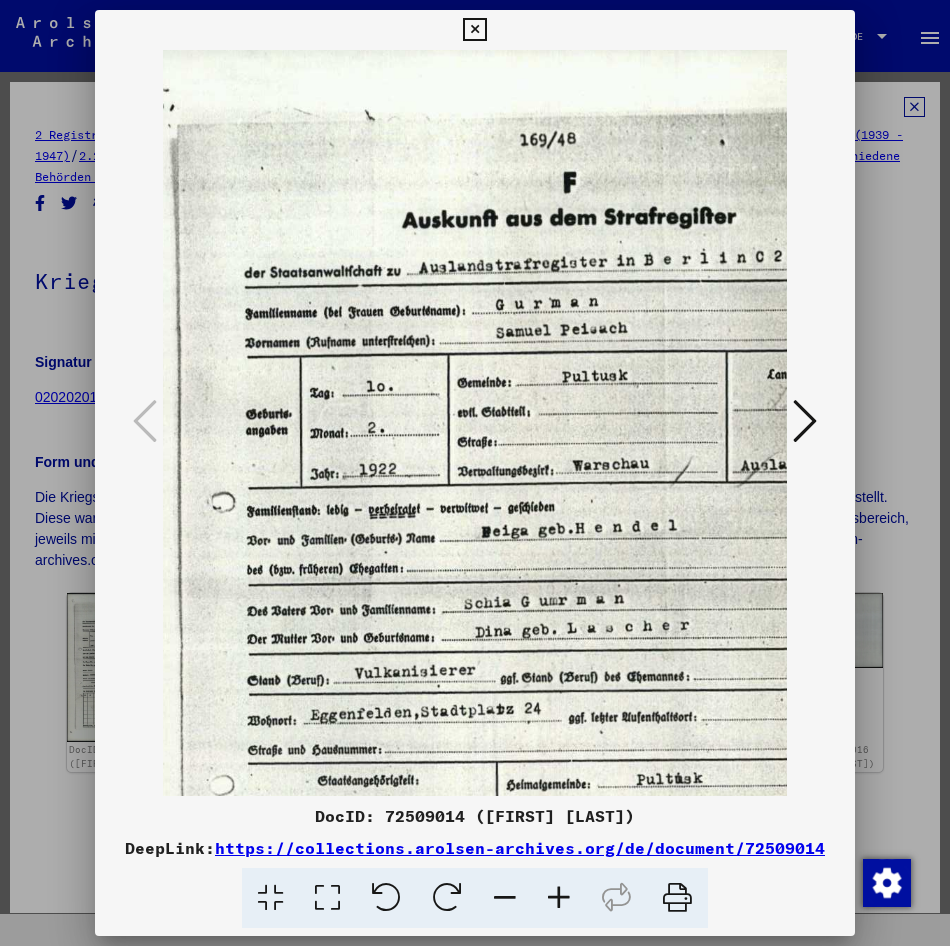 click at bounding box center (559, 898) 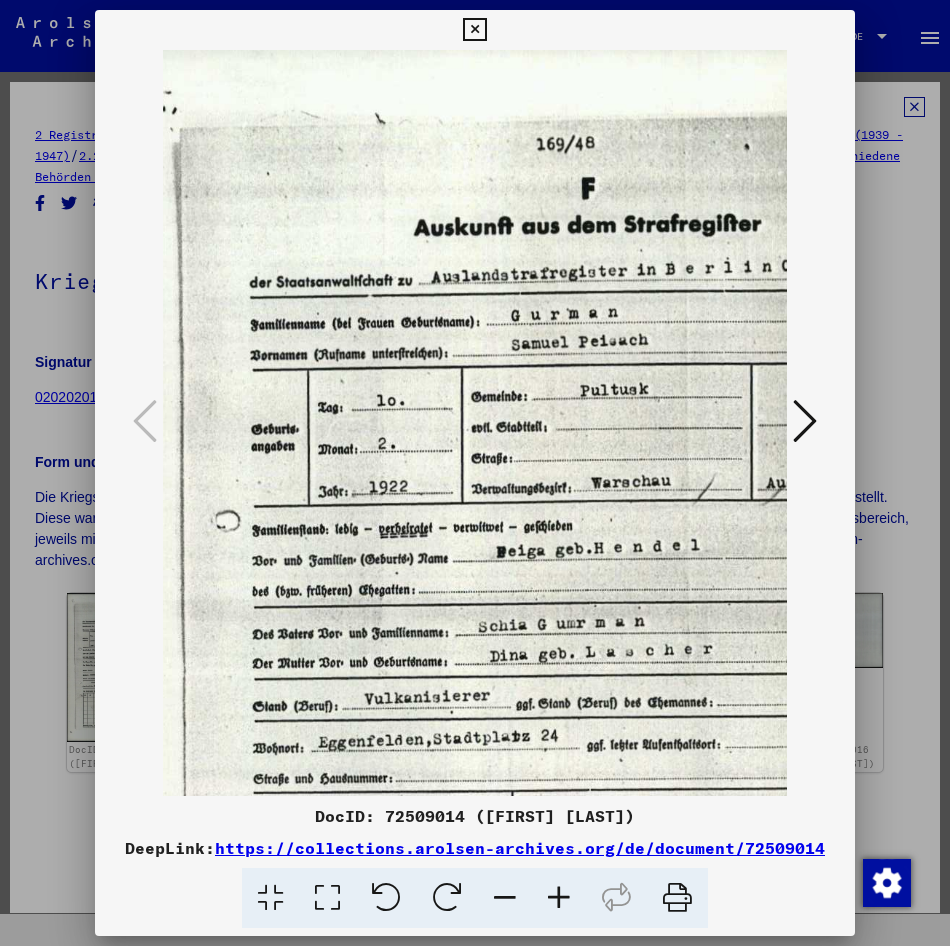 click at bounding box center [559, 898] 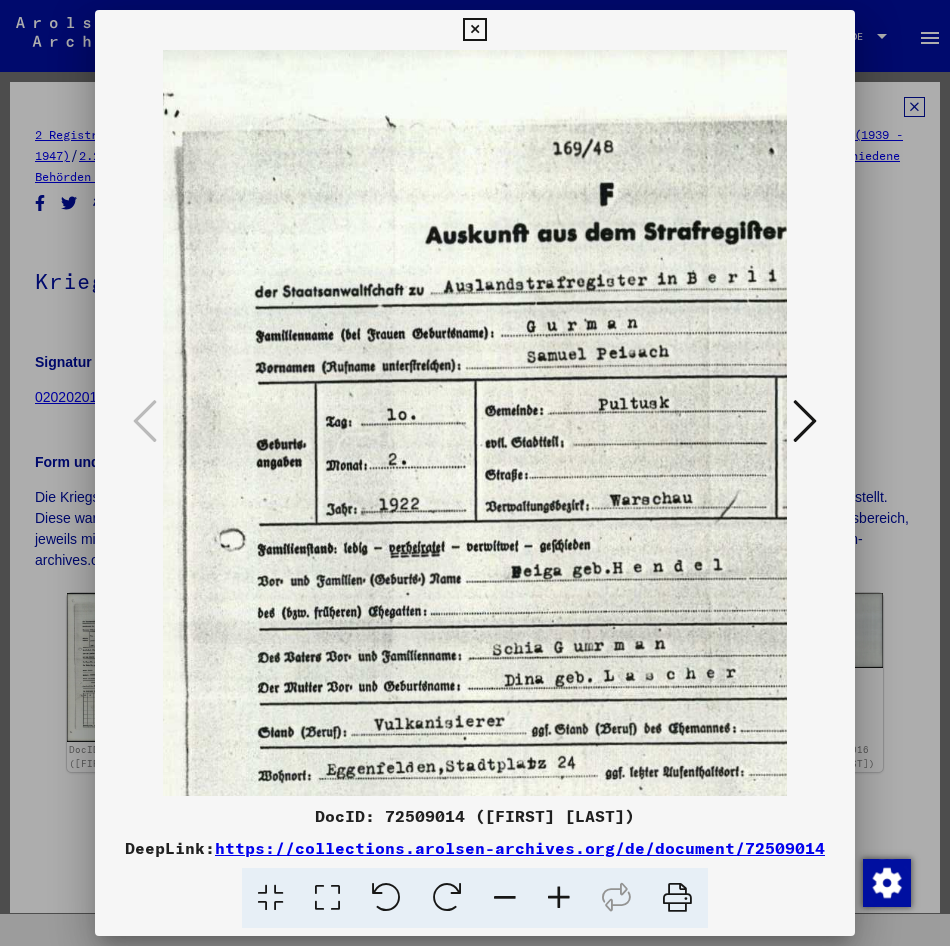 click at bounding box center [559, 898] 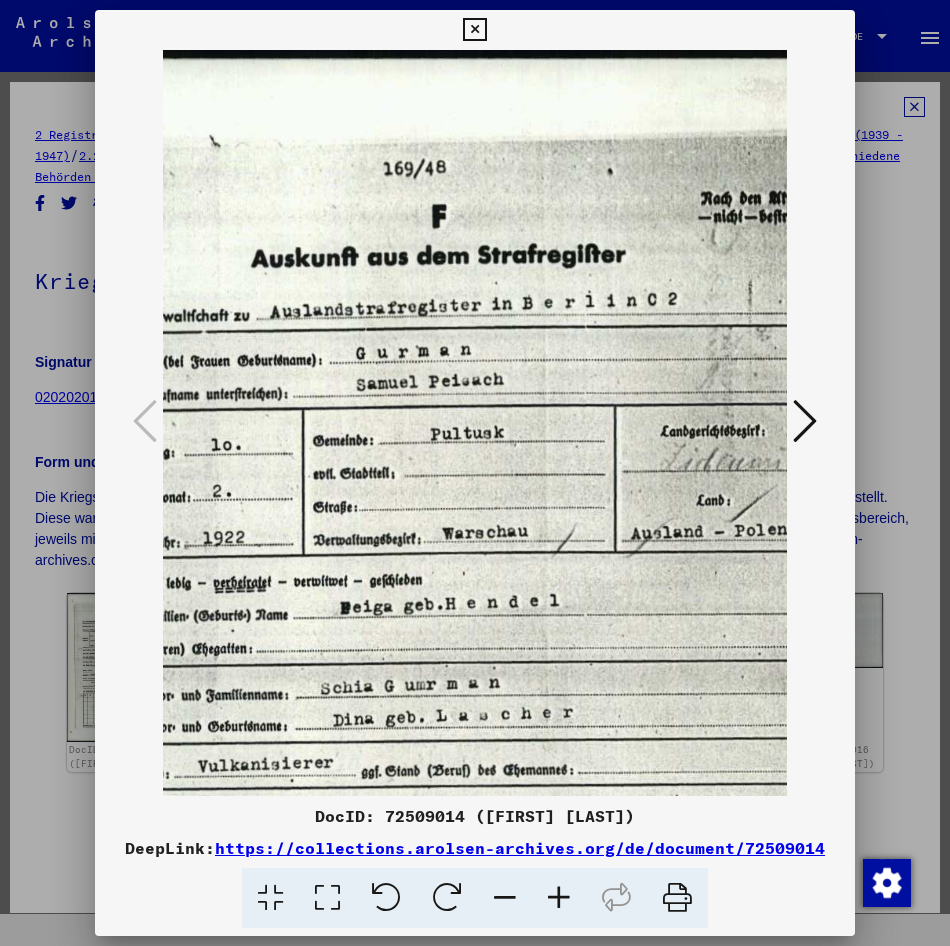 scroll, scrollTop: 0, scrollLeft: 238, axis: horizontal 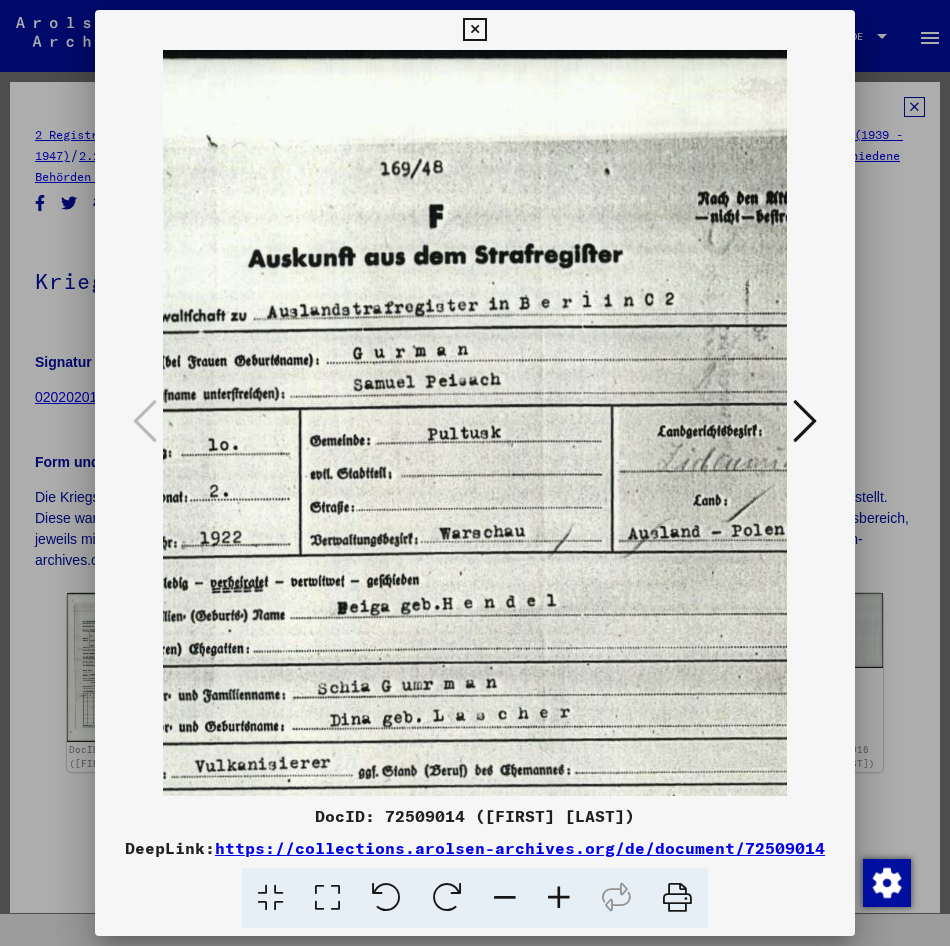 drag, startPoint x: 649, startPoint y: 639, endPoint x: 524, endPoint y: 696, distance: 137.38268 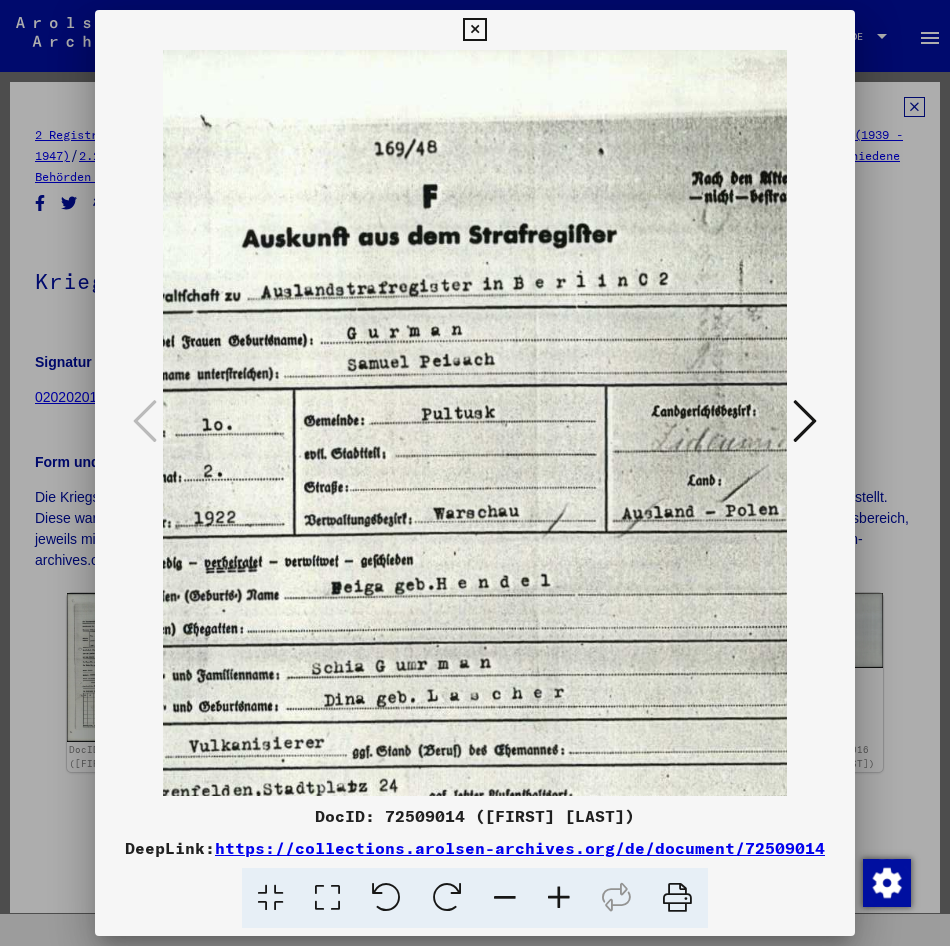 scroll, scrollTop: 22, scrollLeft: 244, axis: both 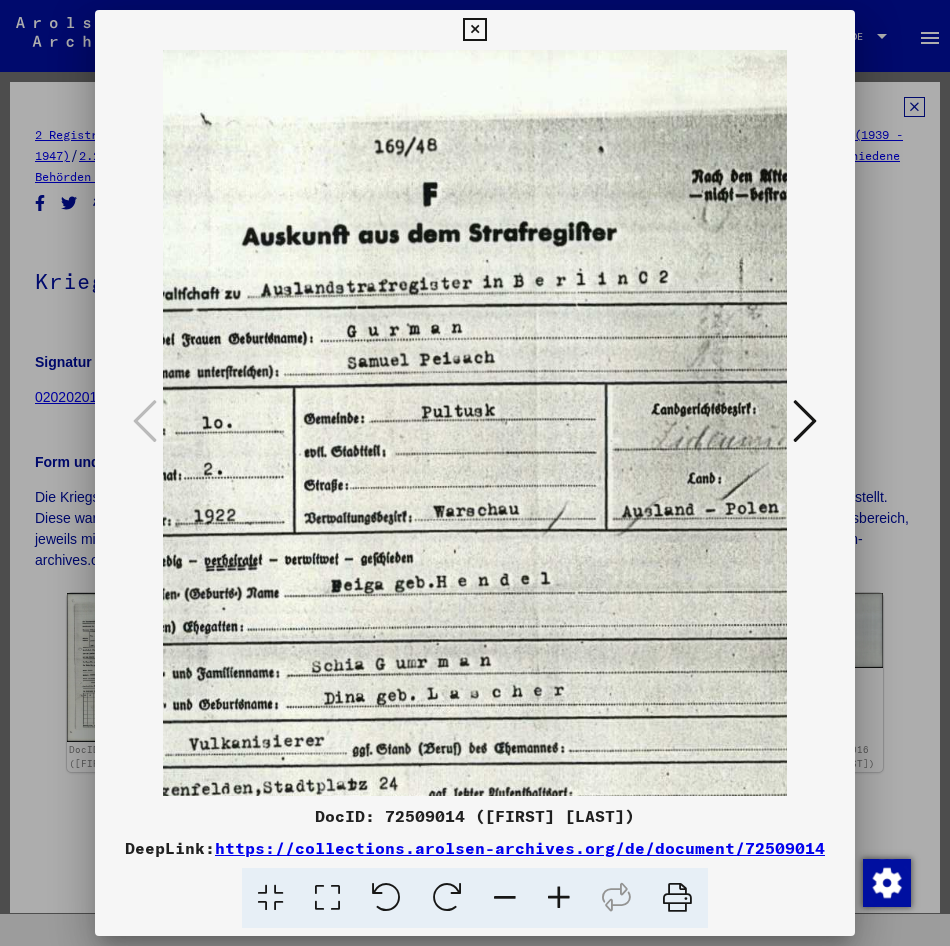 drag, startPoint x: 575, startPoint y: 679, endPoint x: 569, endPoint y: 657, distance: 22.803509 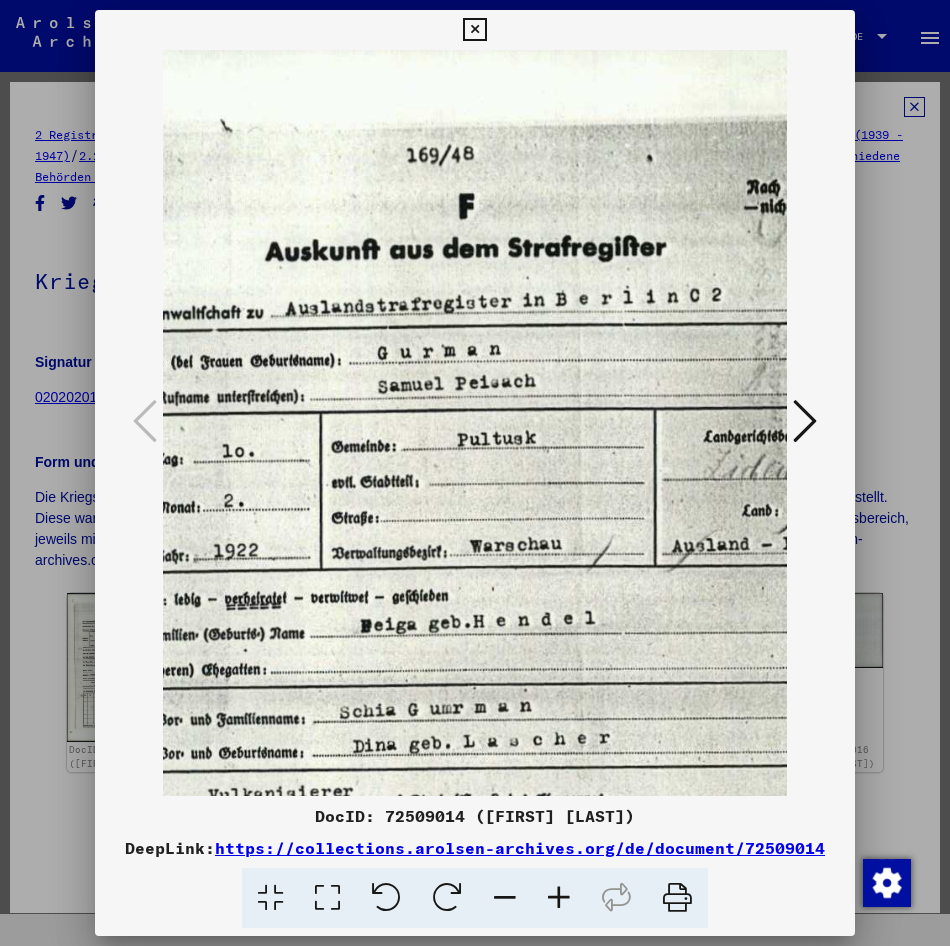 click at bounding box center (559, 898) 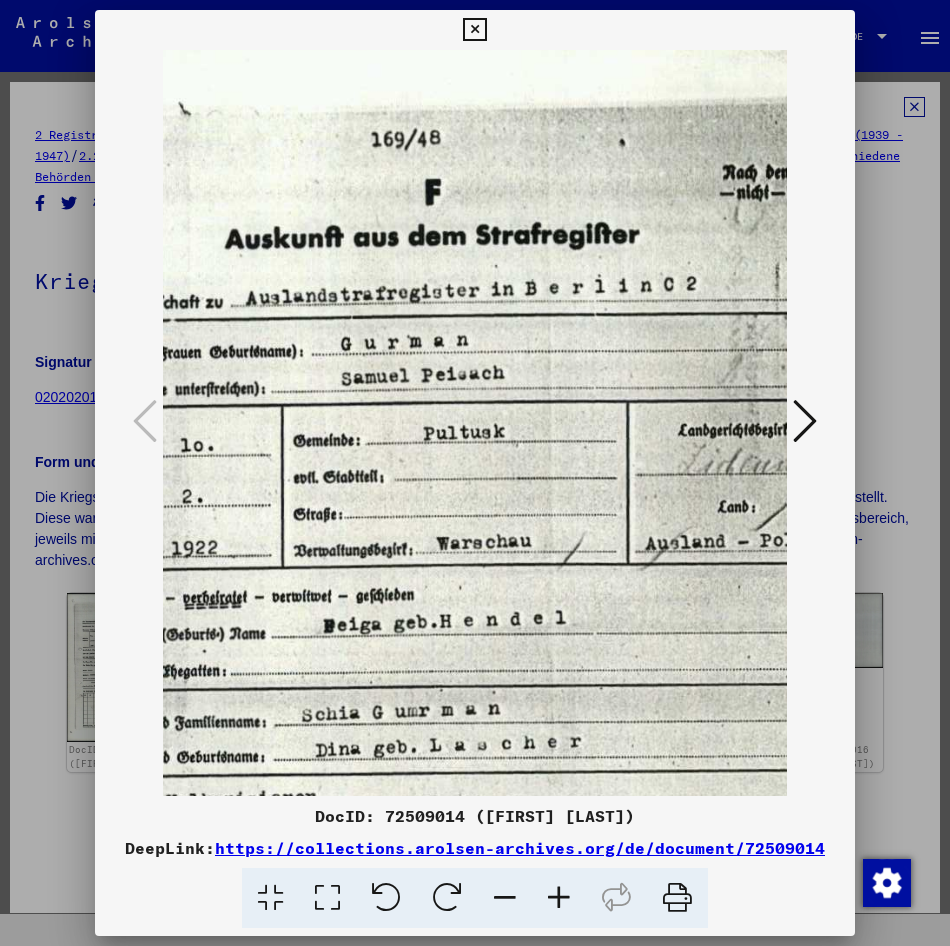 scroll, scrollTop: 36, scrollLeft: 275, axis: both 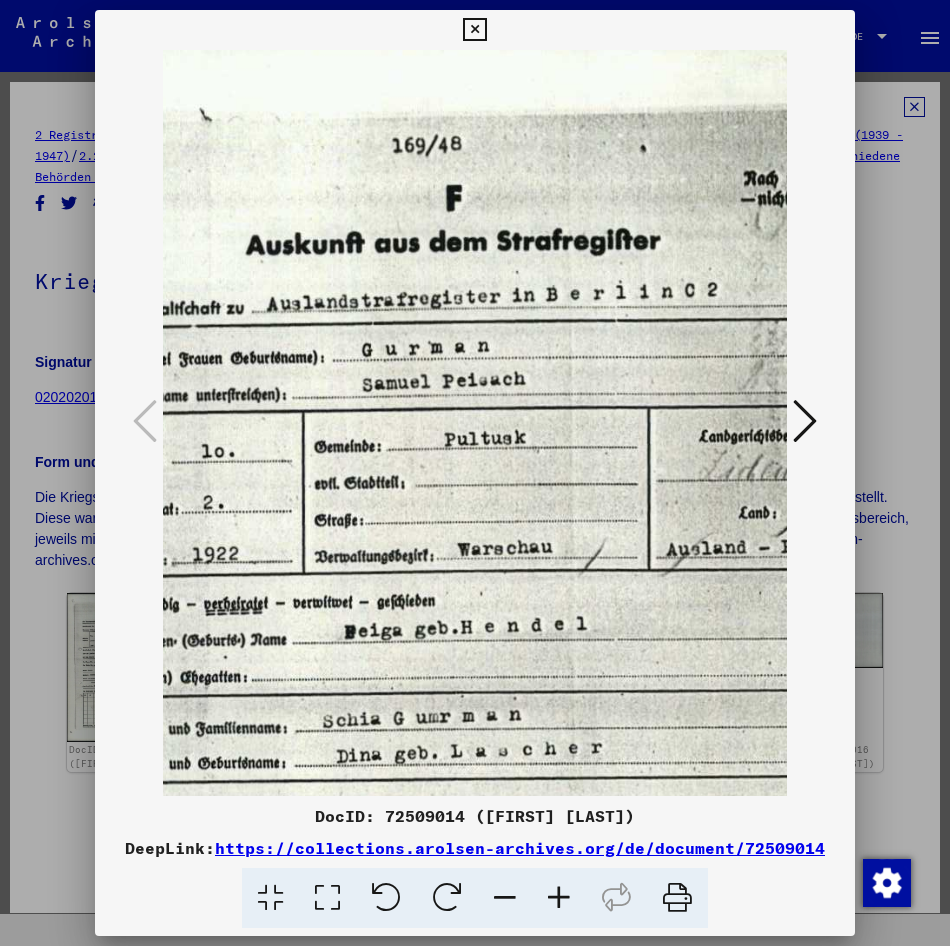 drag, startPoint x: 586, startPoint y: 706, endPoint x: 555, endPoint y: 692, distance: 34.0147 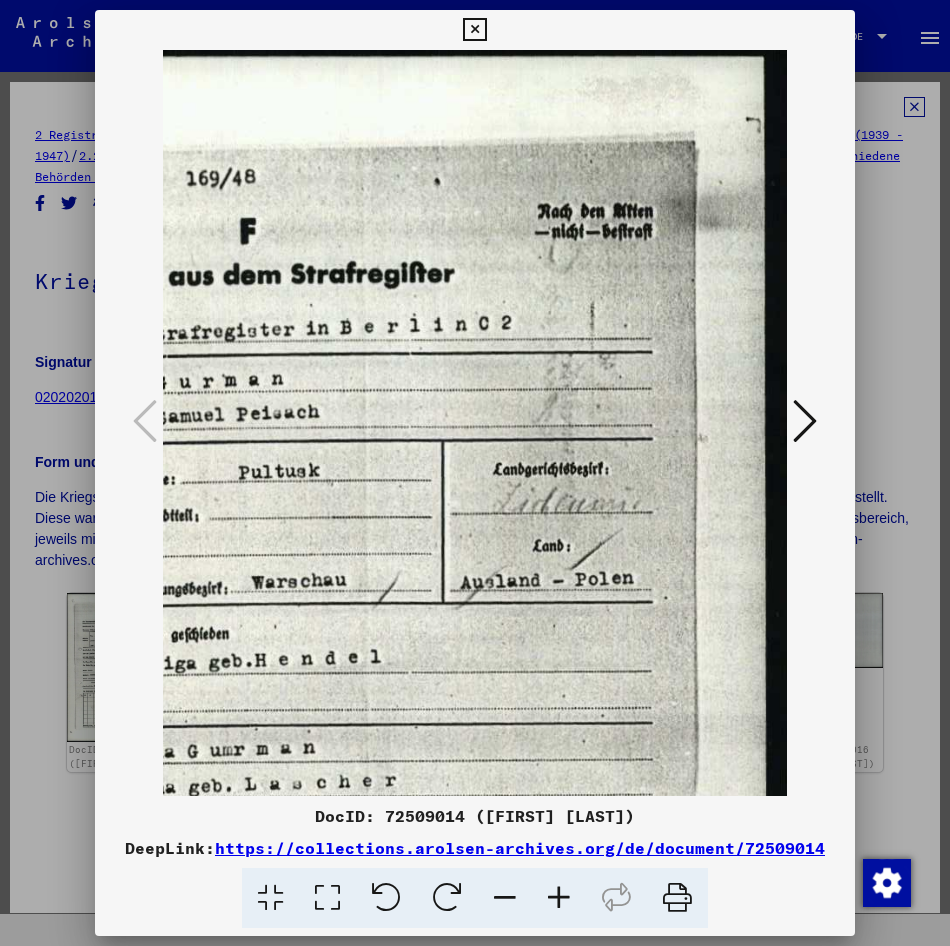 scroll, scrollTop: 0, scrollLeft: 481, axis: horizontal 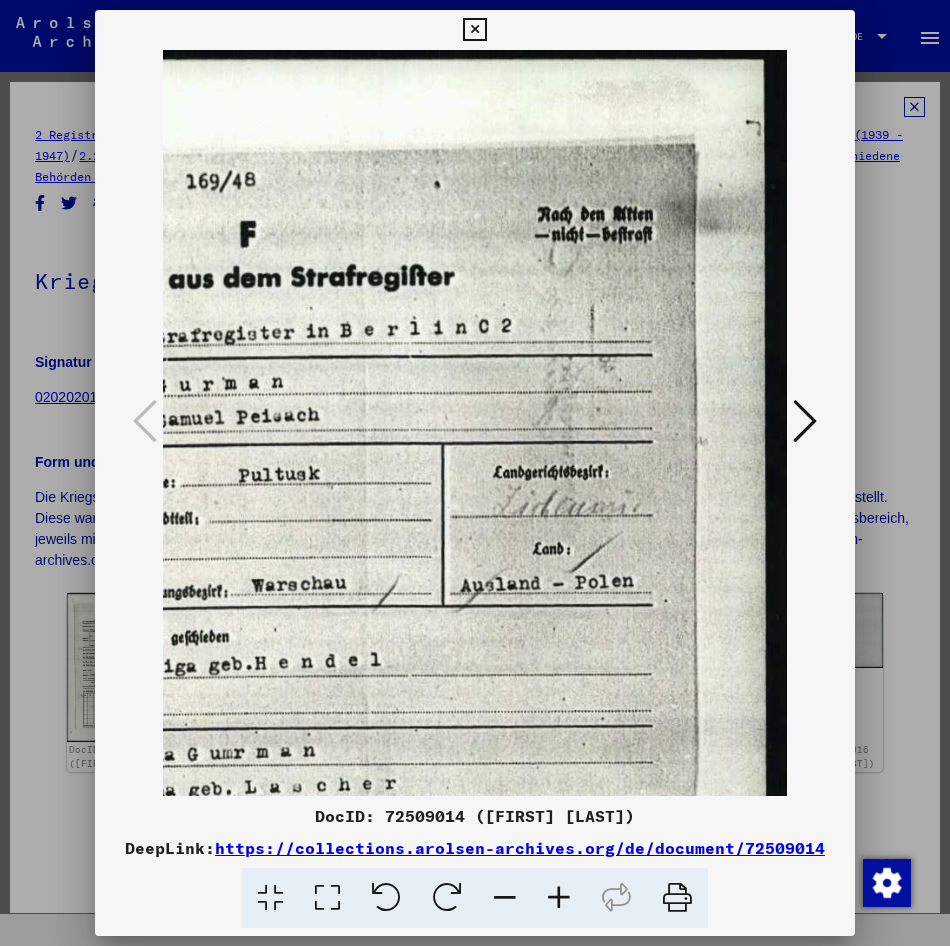 drag, startPoint x: 525, startPoint y: 566, endPoint x: 205, endPoint y: 607, distance: 322.61588 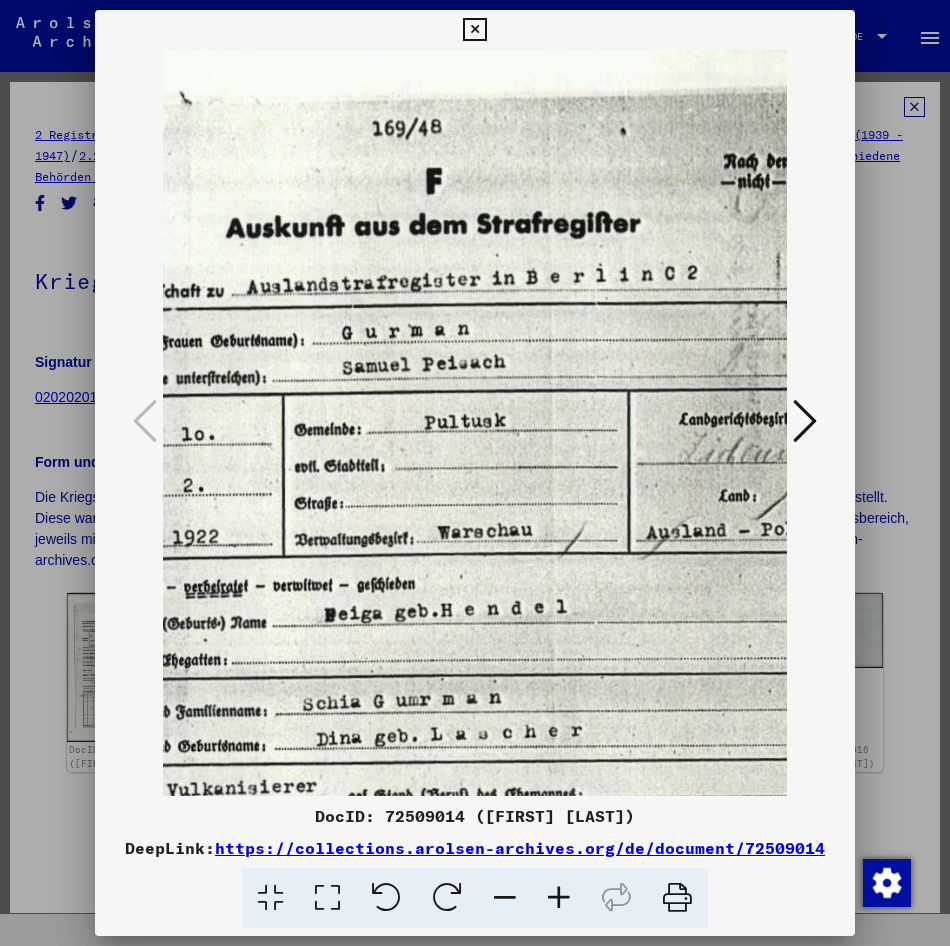 drag, startPoint x: 437, startPoint y: 567, endPoint x: 633, endPoint y: 507, distance: 204.97804 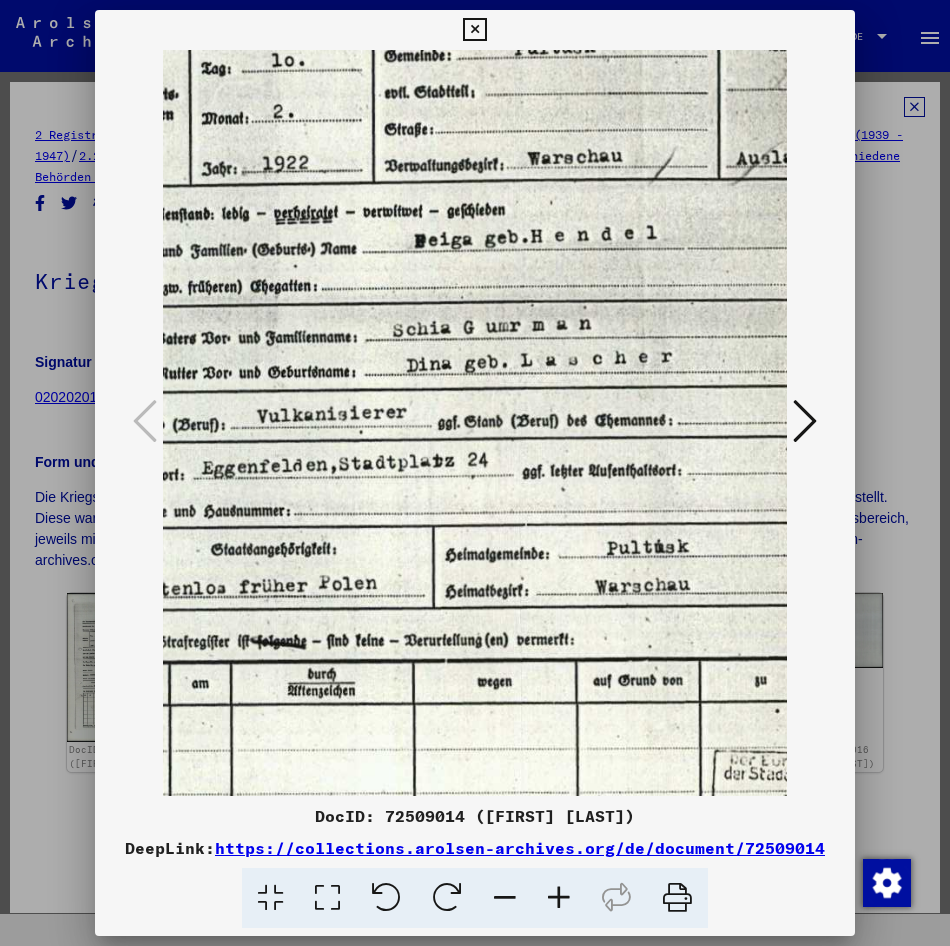 drag, startPoint x: 539, startPoint y: 750, endPoint x: 618, endPoint y: 379, distance: 379.3178 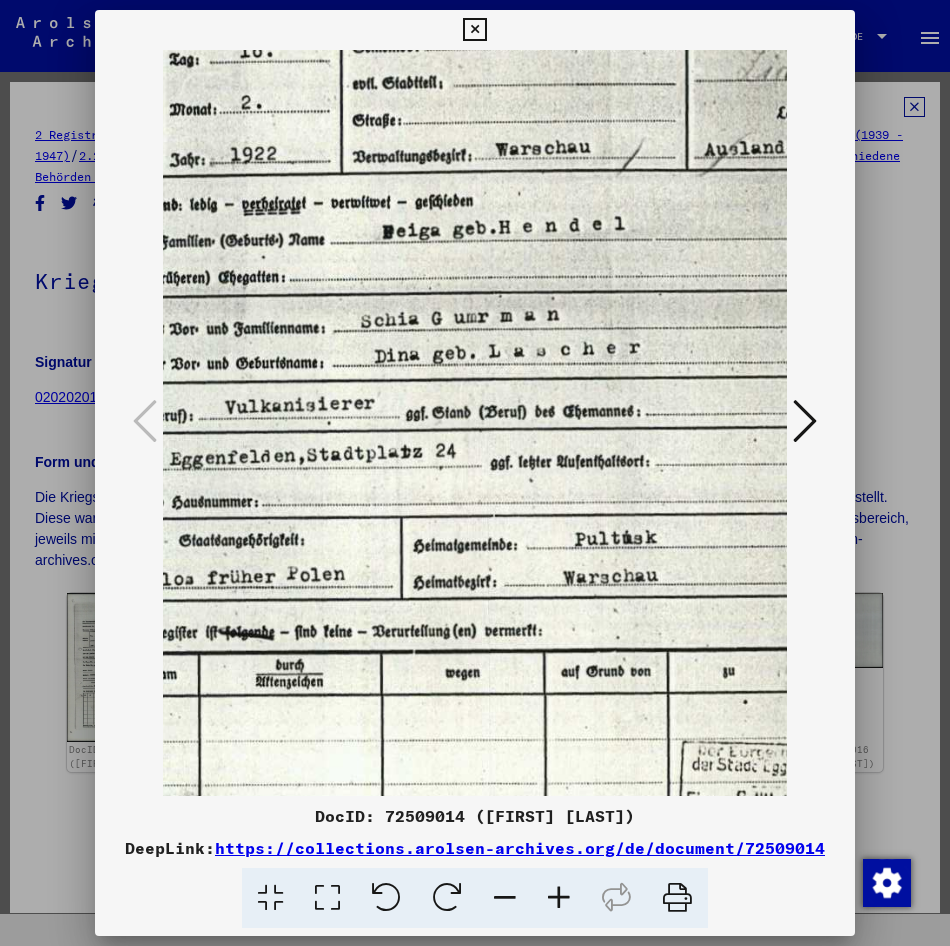 scroll, scrollTop: 439, scrollLeft: 245, axis: both 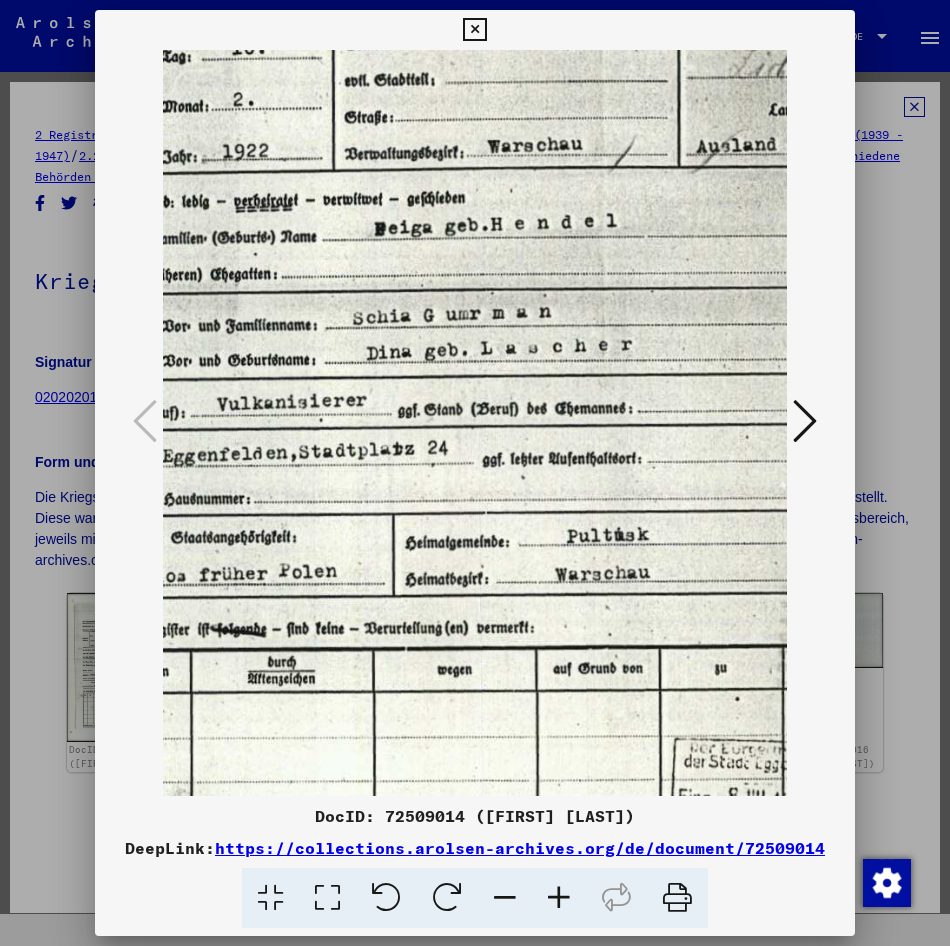 drag, startPoint x: 512, startPoint y: 635, endPoint x: 472, endPoint y: 627, distance: 40.792156 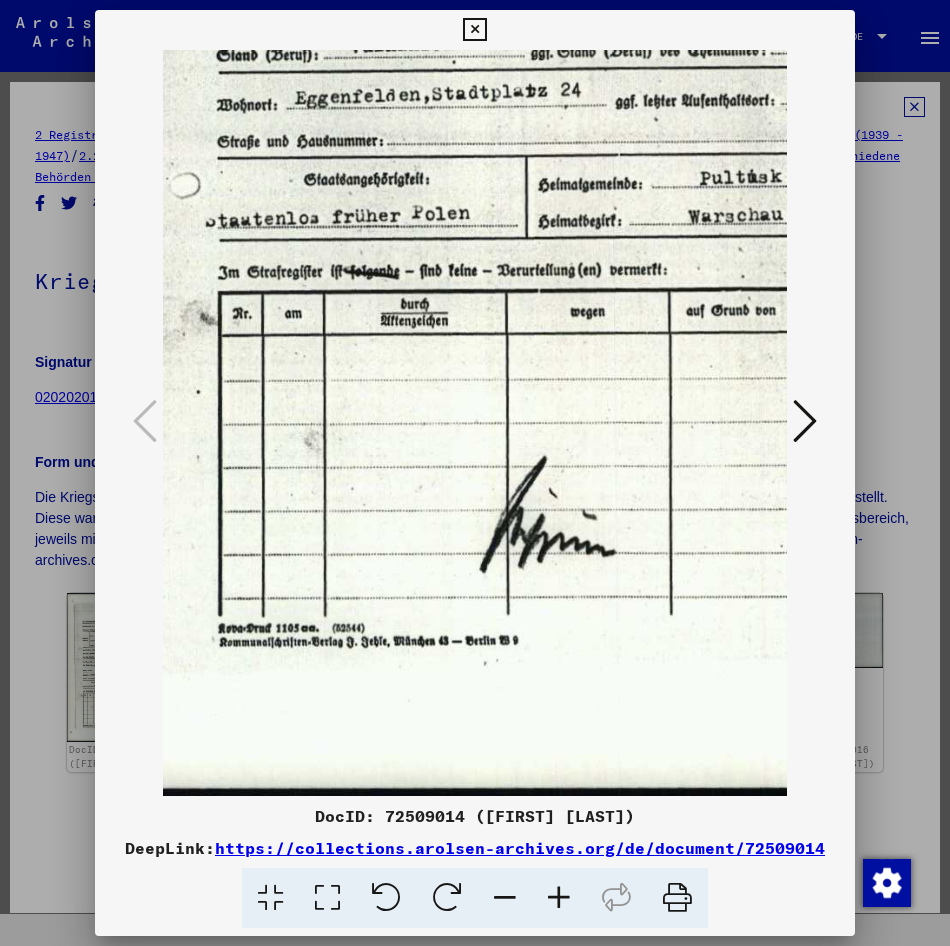 scroll, scrollTop: 797, scrollLeft: 113, axis: both 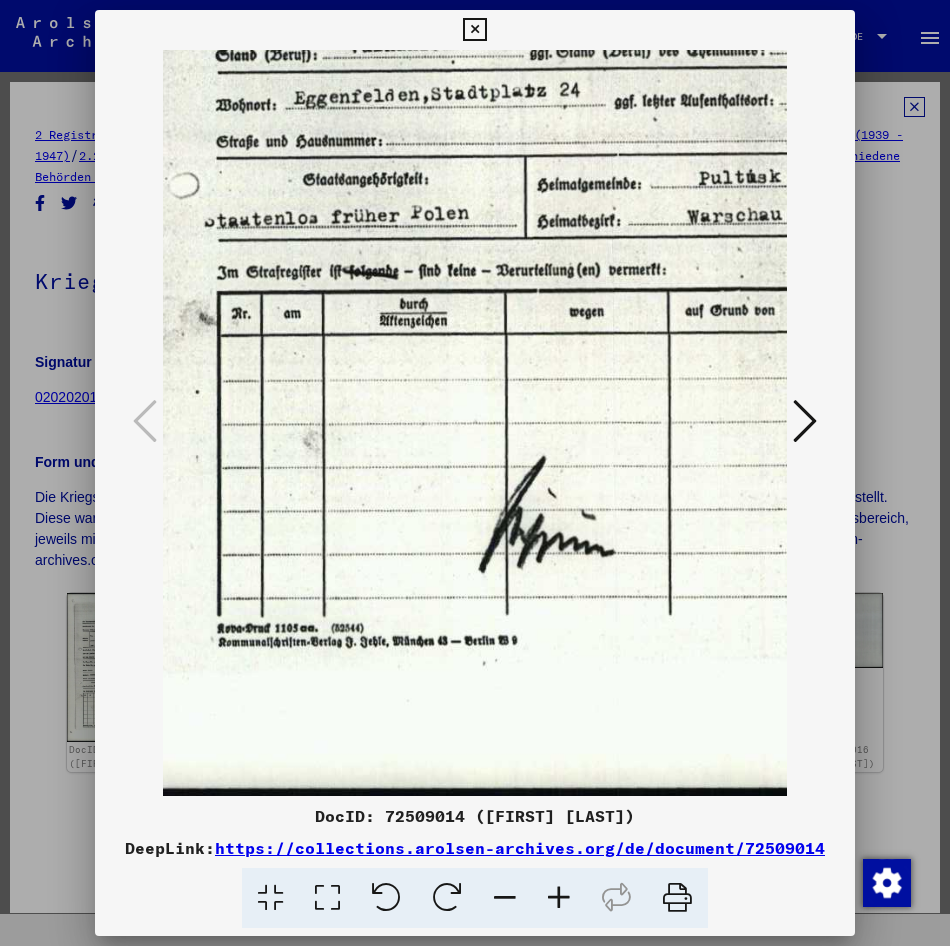 drag, startPoint x: 472, startPoint y: 627, endPoint x: 604, endPoint y: 269, distance: 381.55997 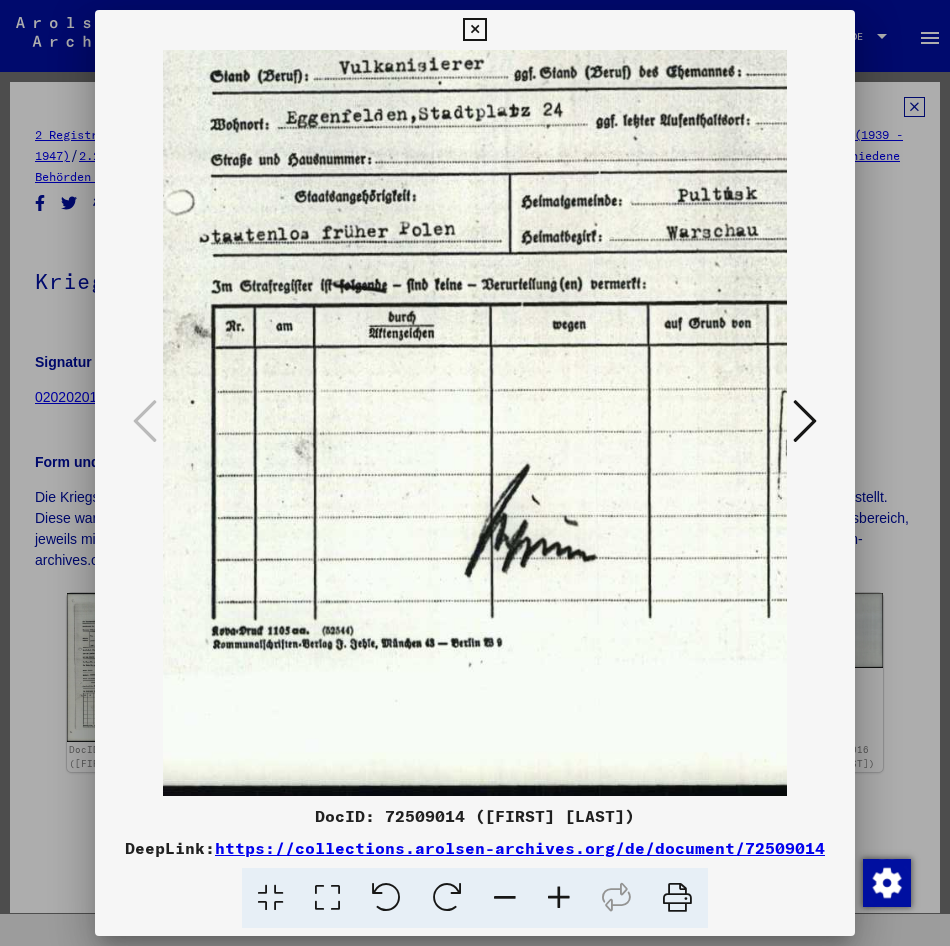 click at bounding box center [505, 898] 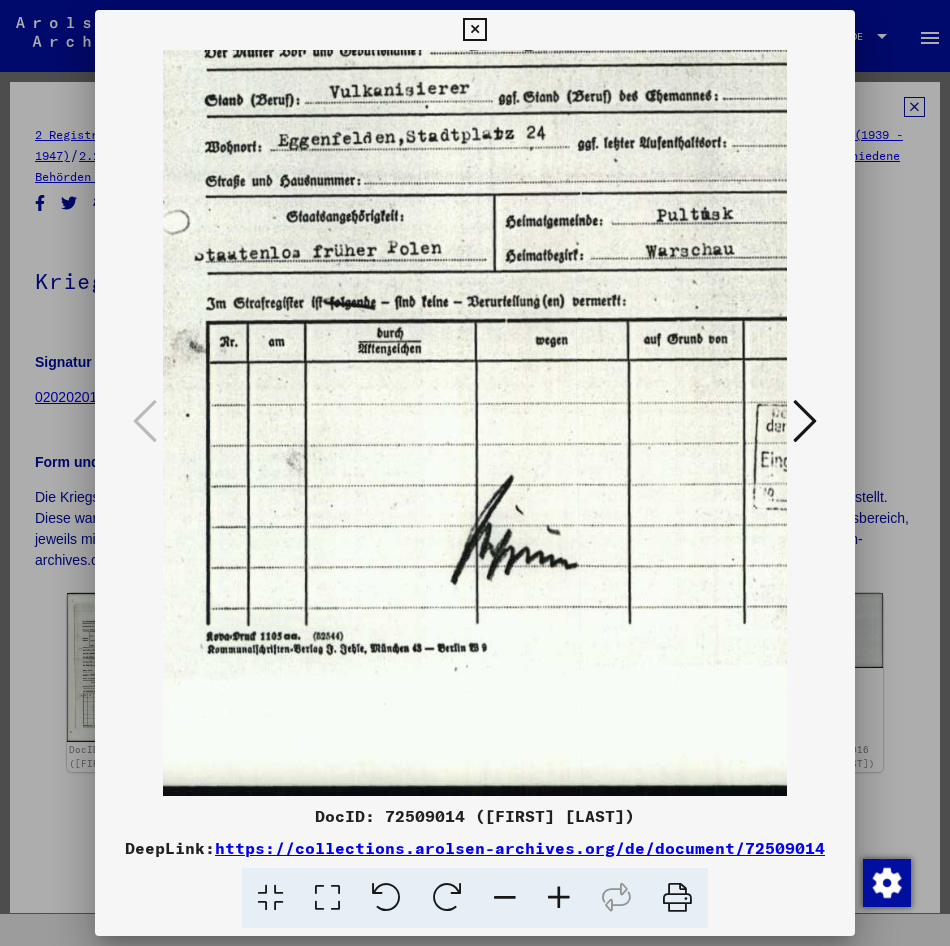 click at bounding box center (505, 898) 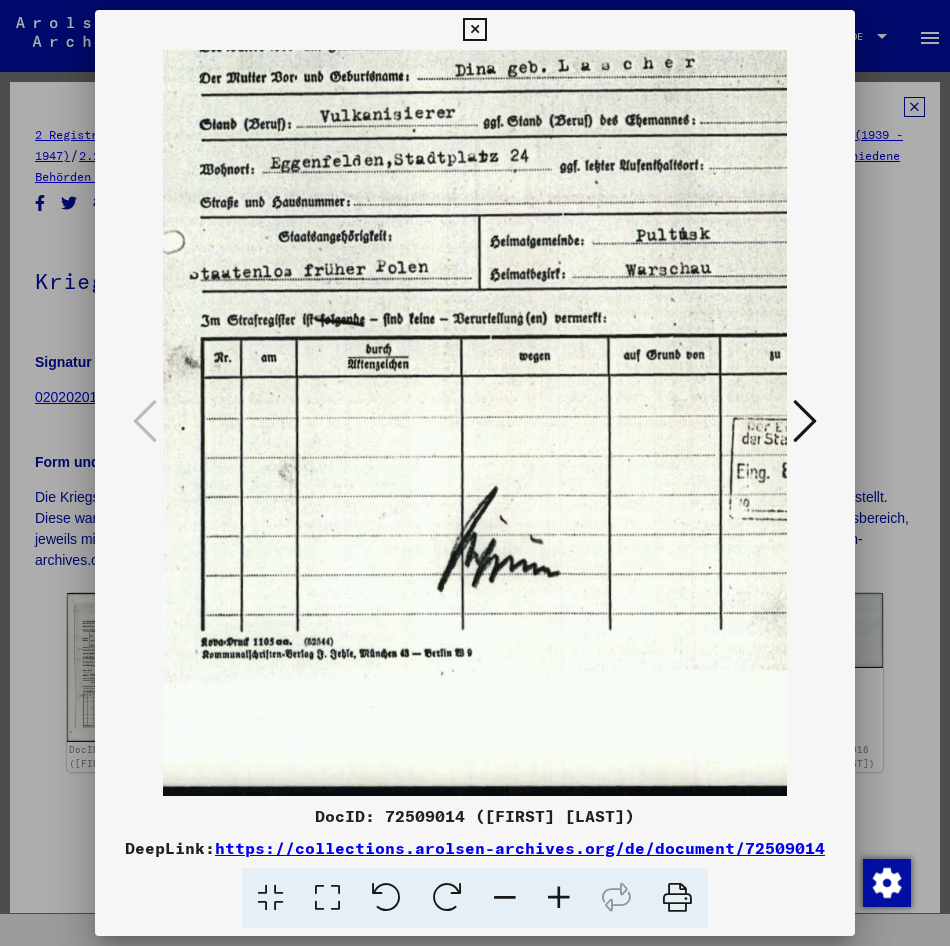 click at bounding box center (505, 898) 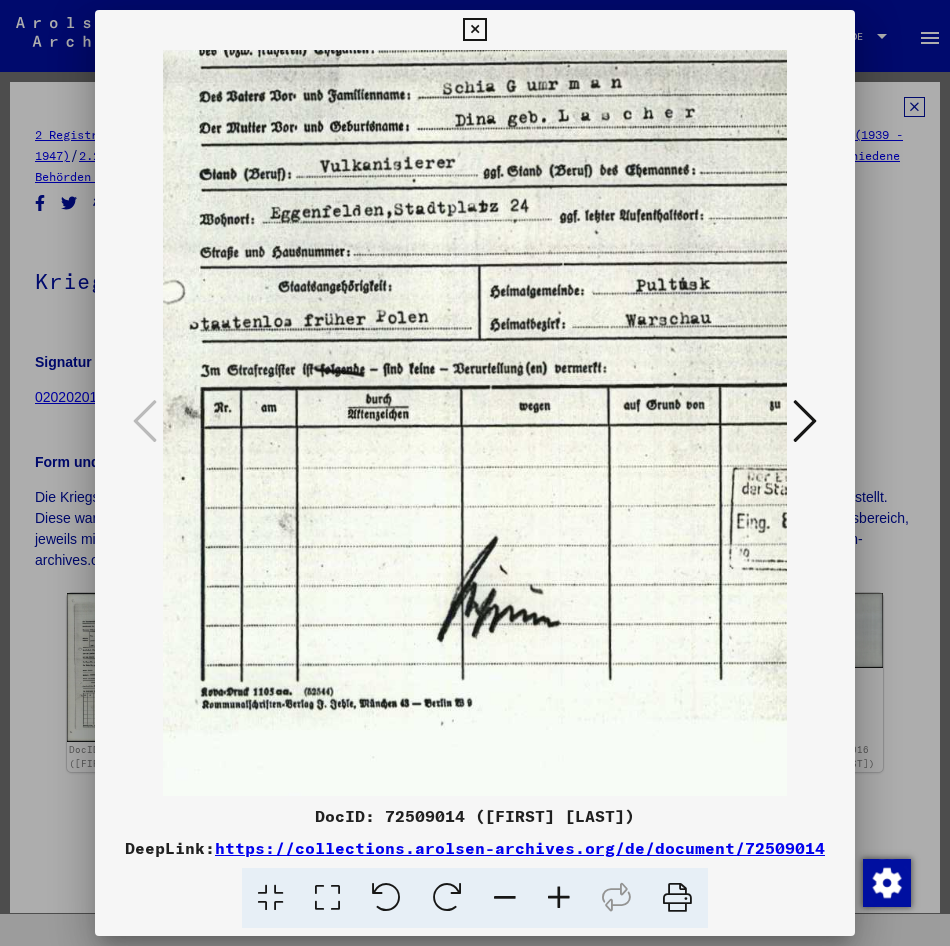 click at bounding box center [505, 898] 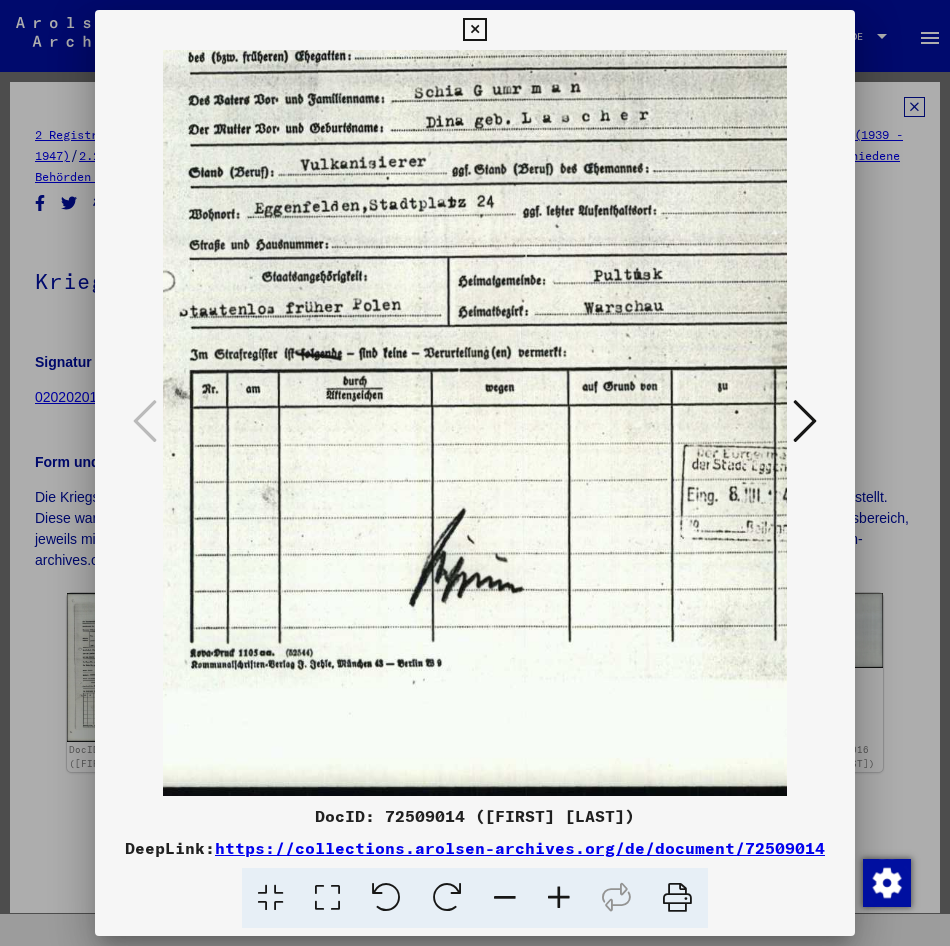 click at bounding box center (505, 898) 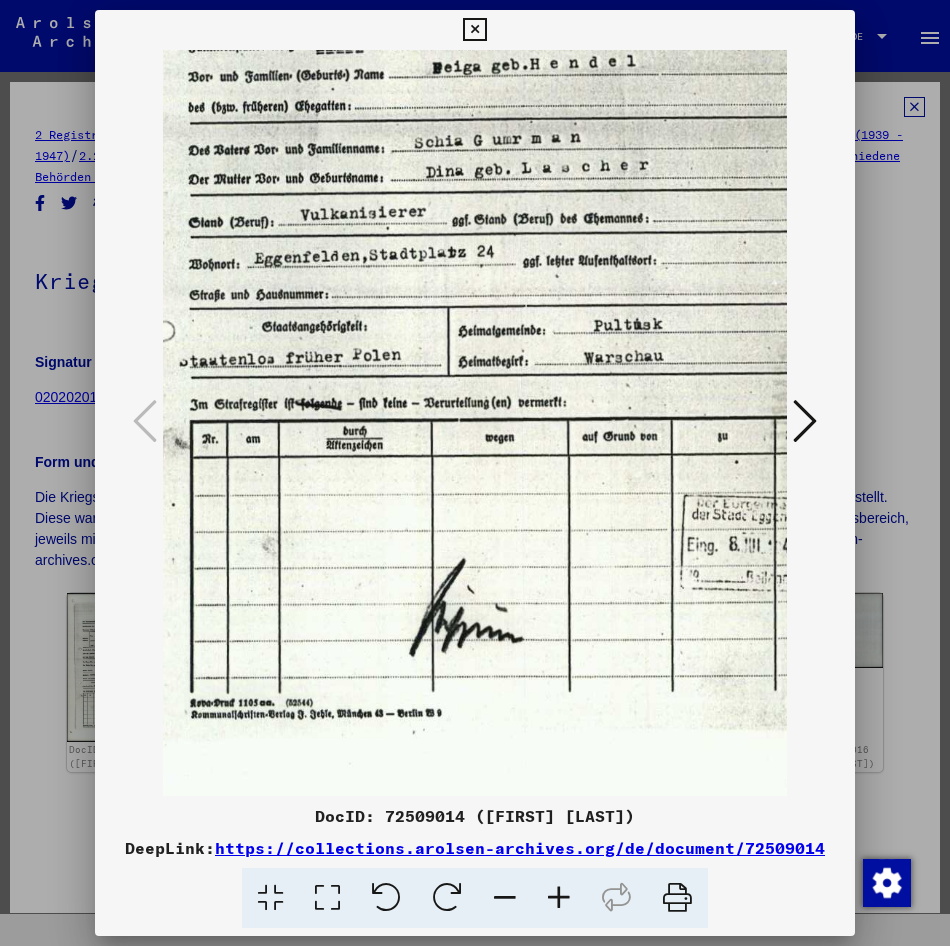 click at bounding box center [505, 898] 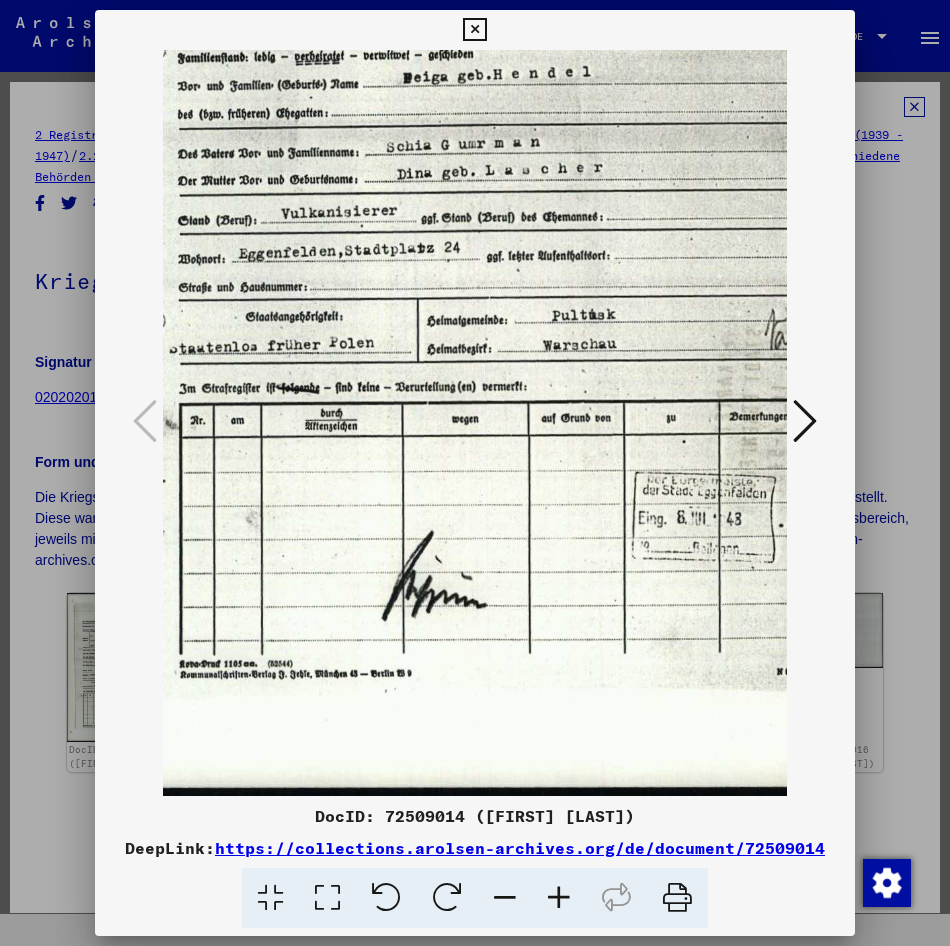 click at bounding box center (505, 898) 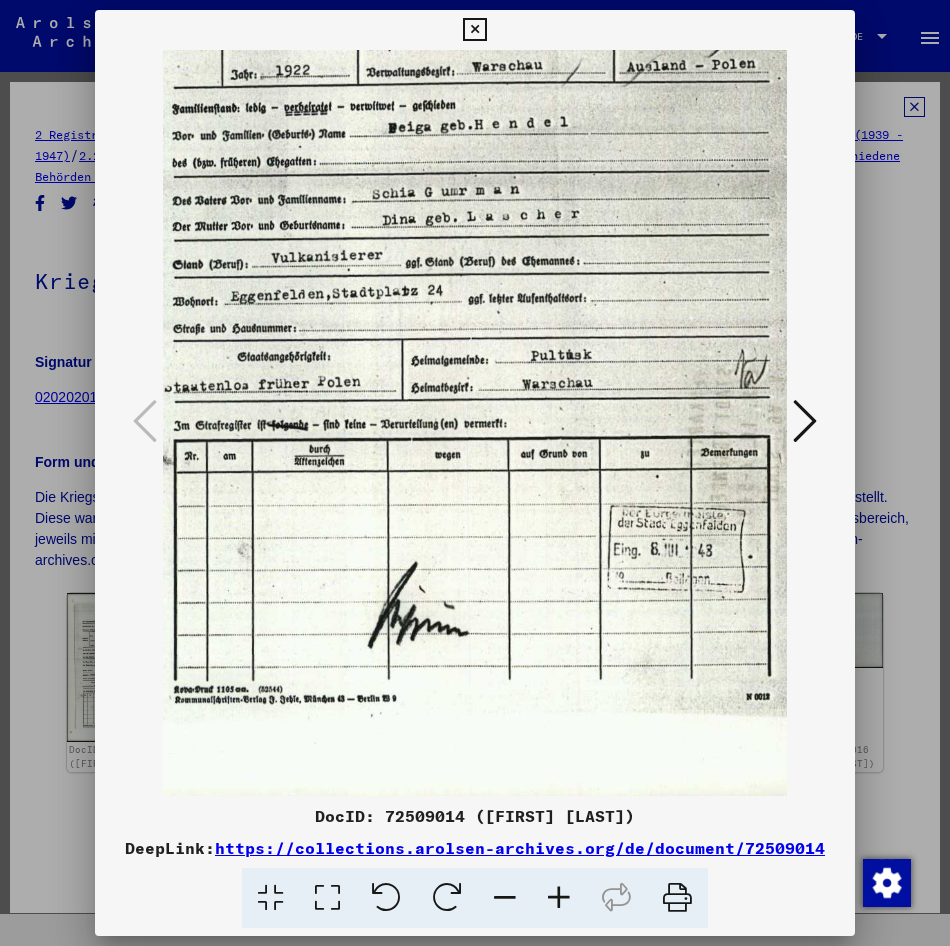 click at bounding box center [505, 898] 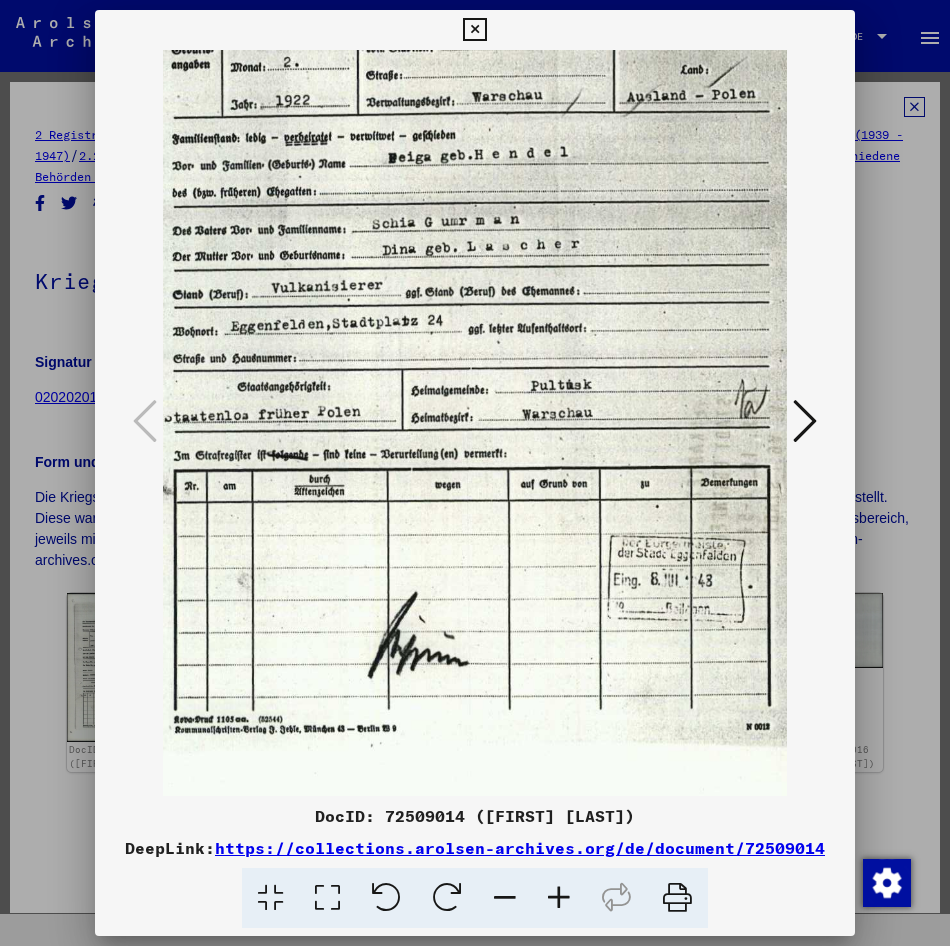 click at bounding box center [505, 898] 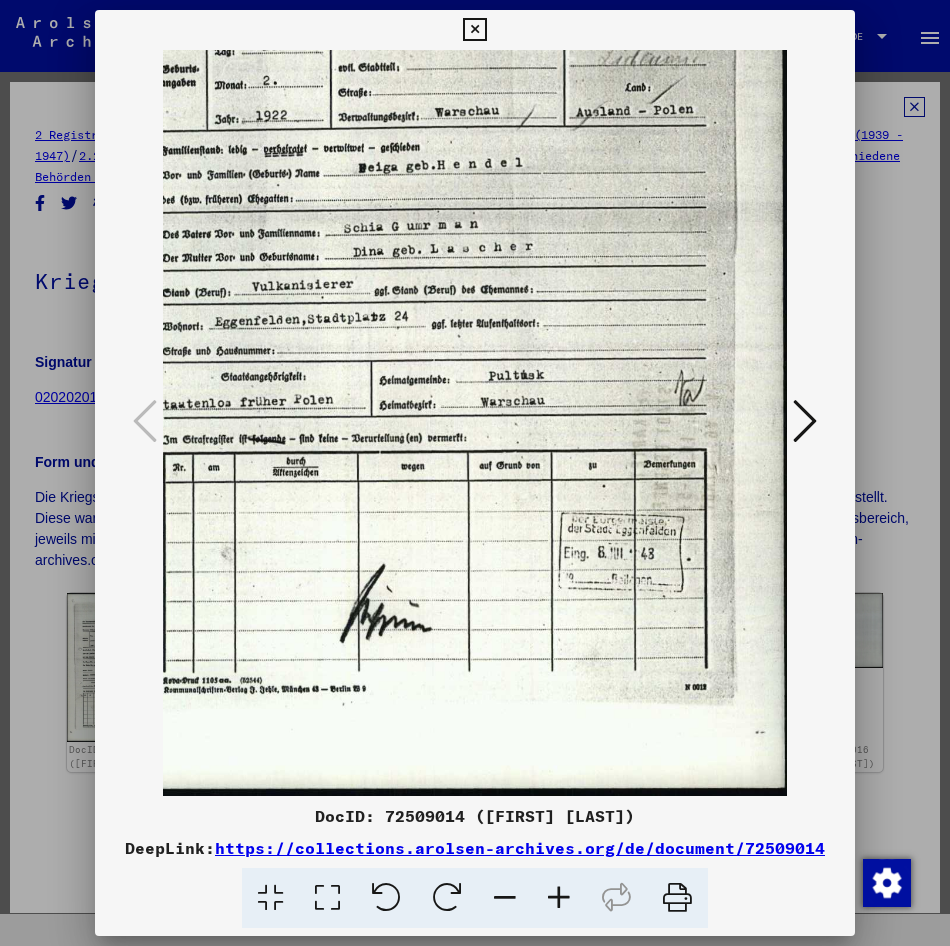 click at bounding box center (505, 898) 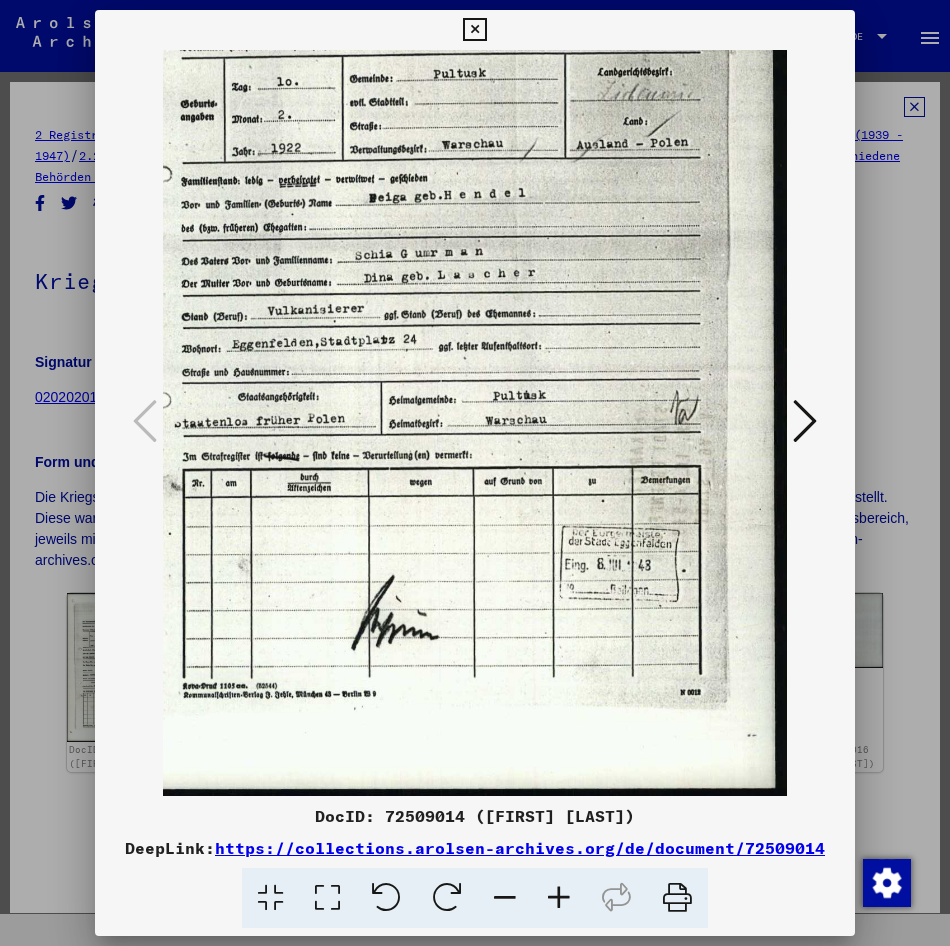 click at bounding box center [505, 898] 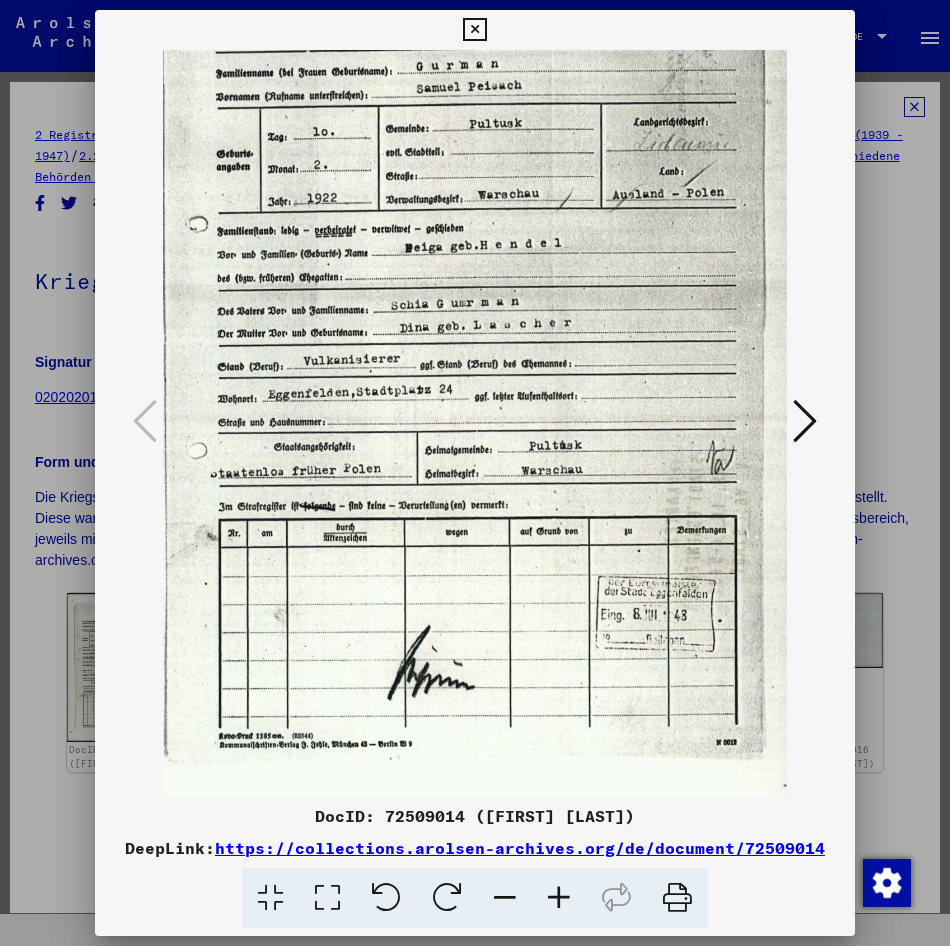 click at bounding box center [505, 898] 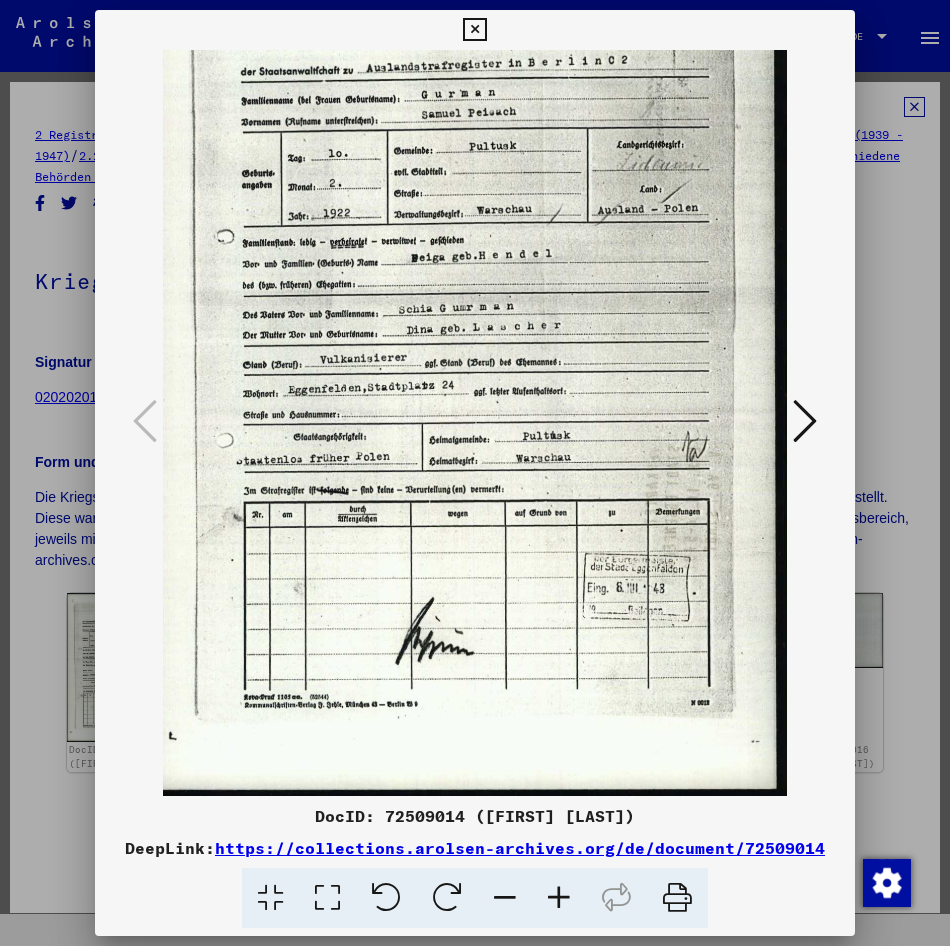 scroll, scrollTop: 150, scrollLeft: 16, axis: both 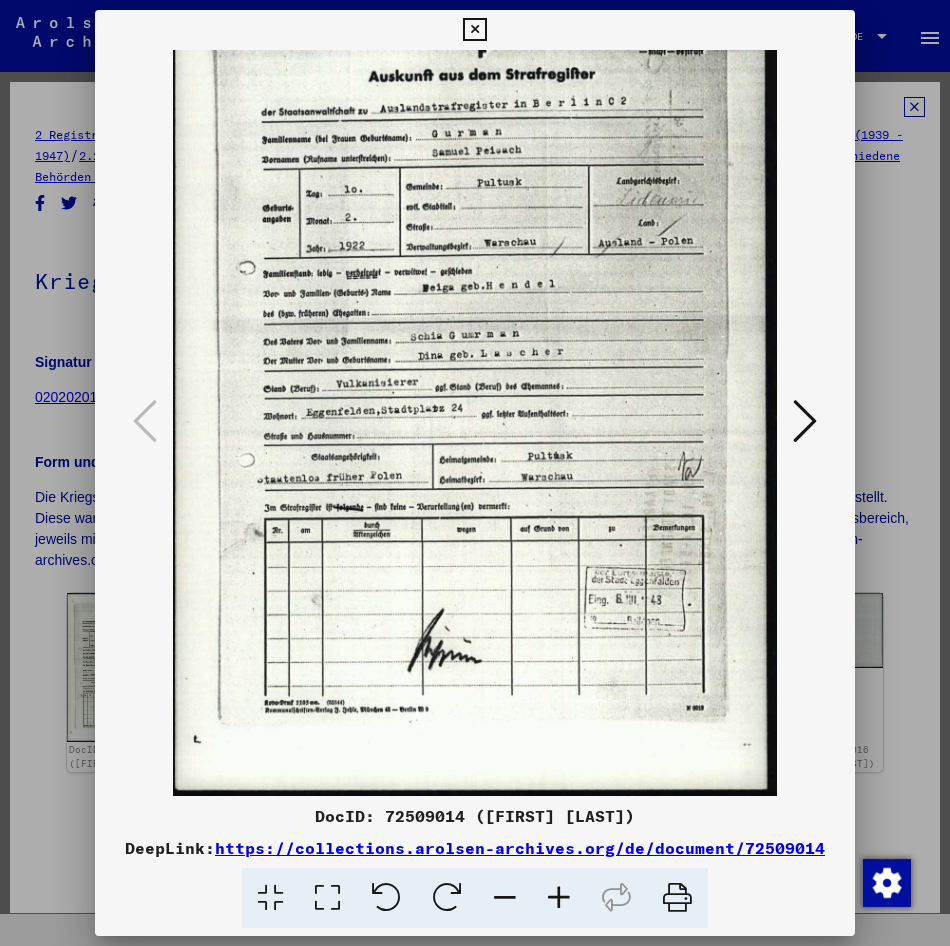click at bounding box center (505, 898) 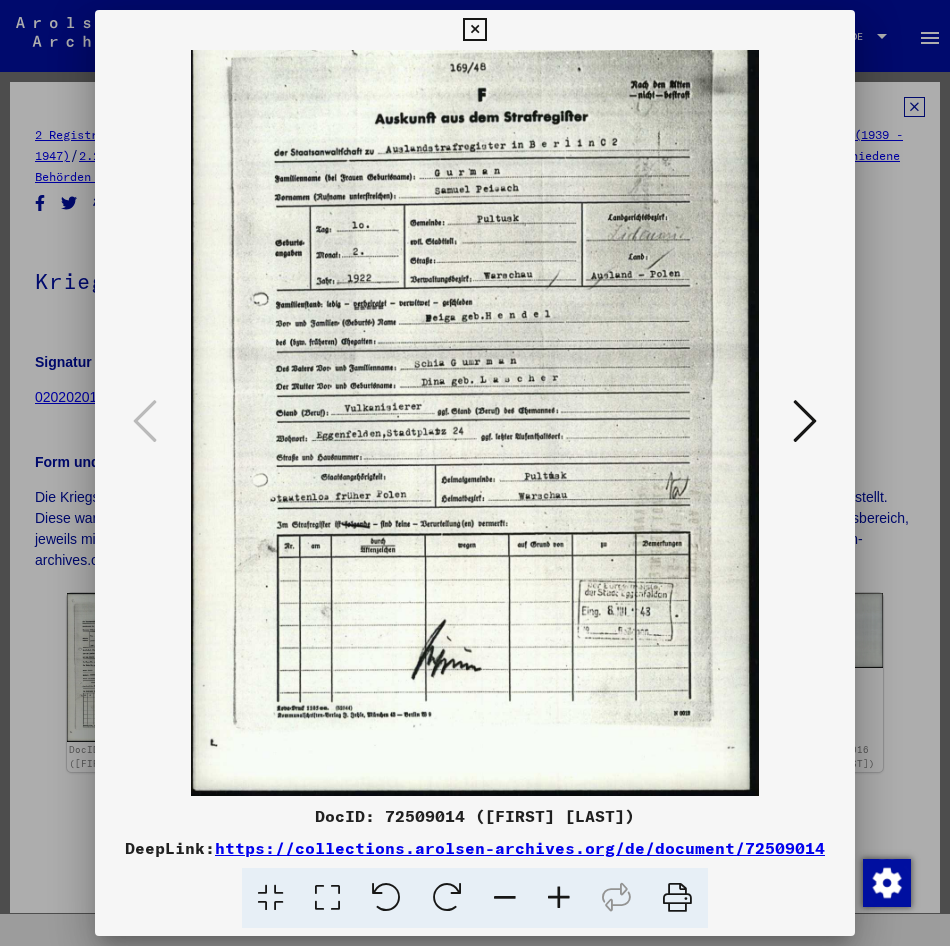 click at bounding box center (505, 898) 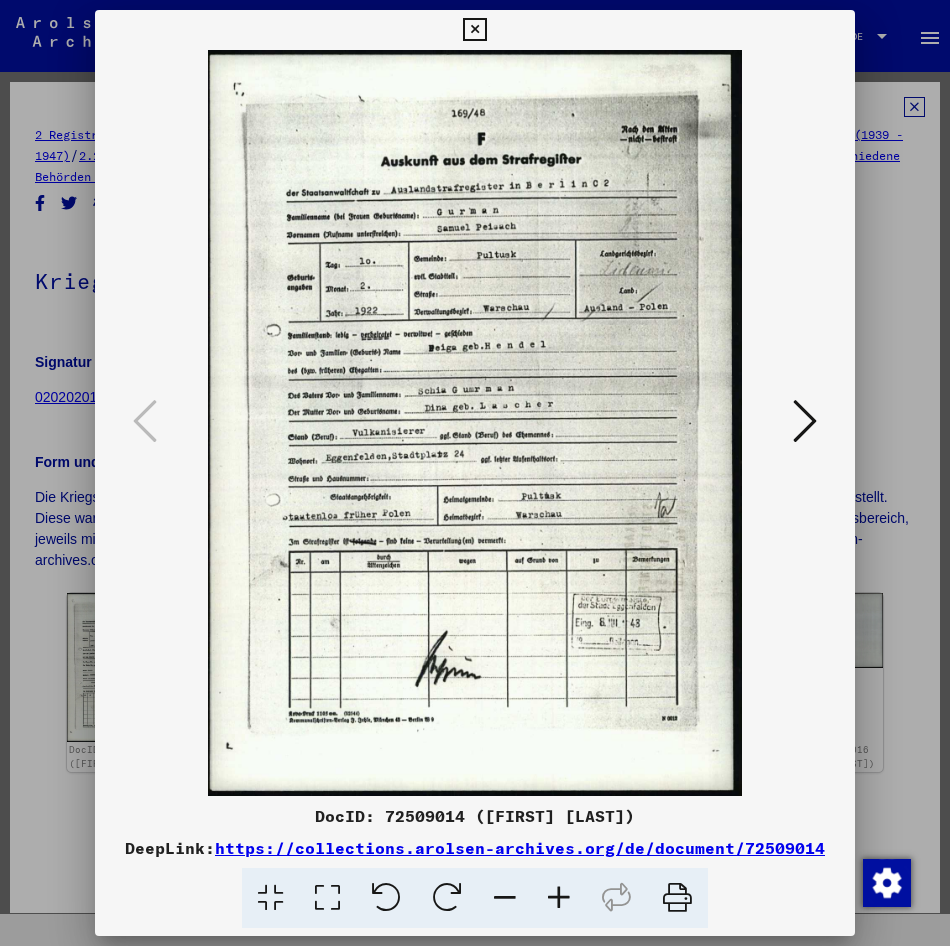 click at bounding box center [505, 898] 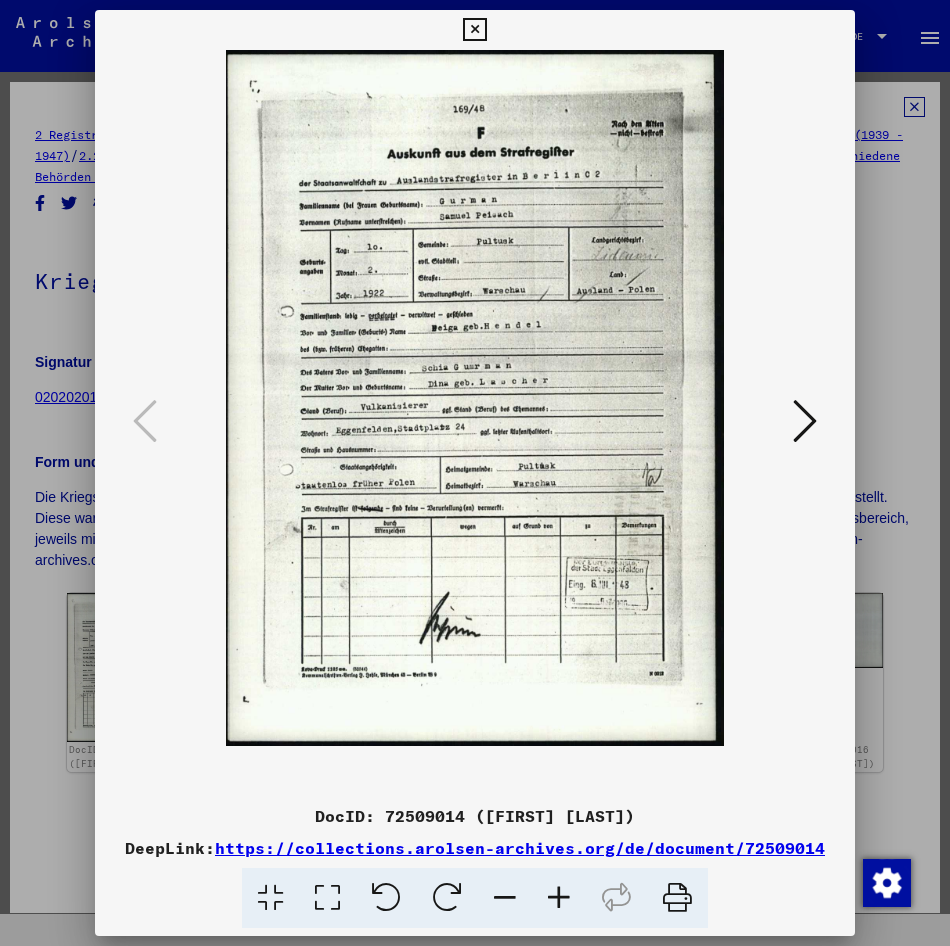 click at bounding box center [805, 421] 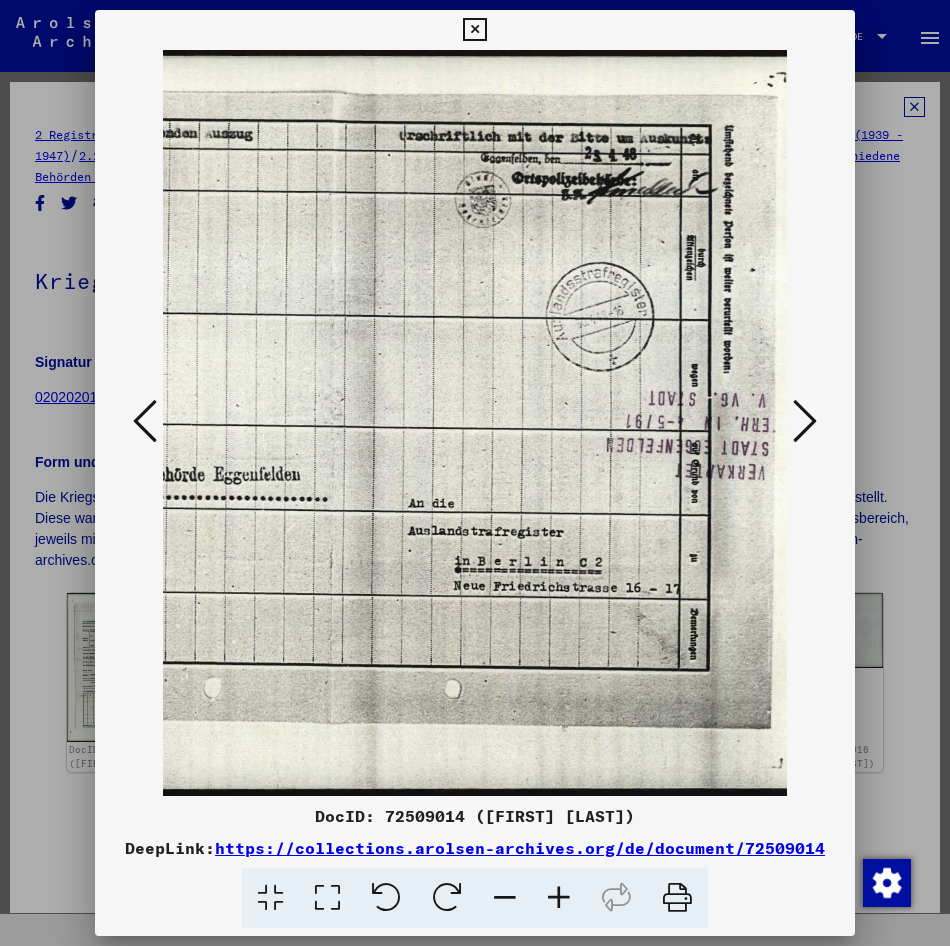 drag, startPoint x: 627, startPoint y: 477, endPoint x: 256, endPoint y: 627, distance: 400.1762 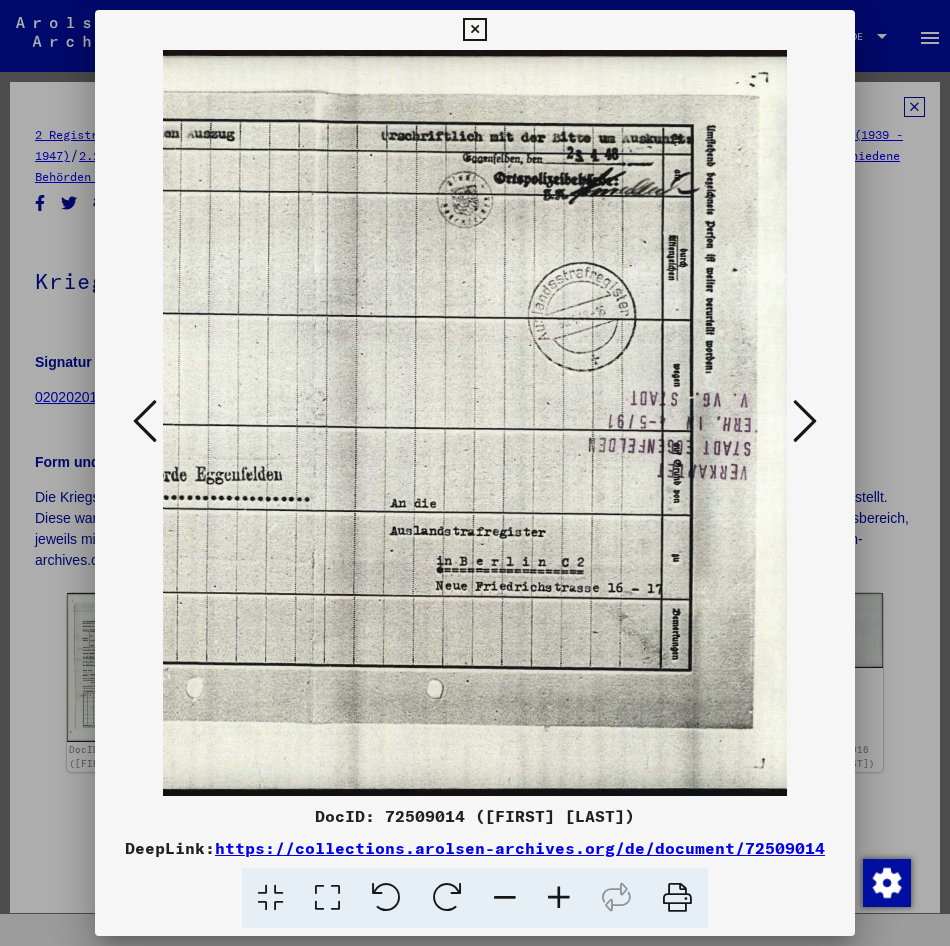scroll, scrollTop: 0, scrollLeft: 415, axis: horizontal 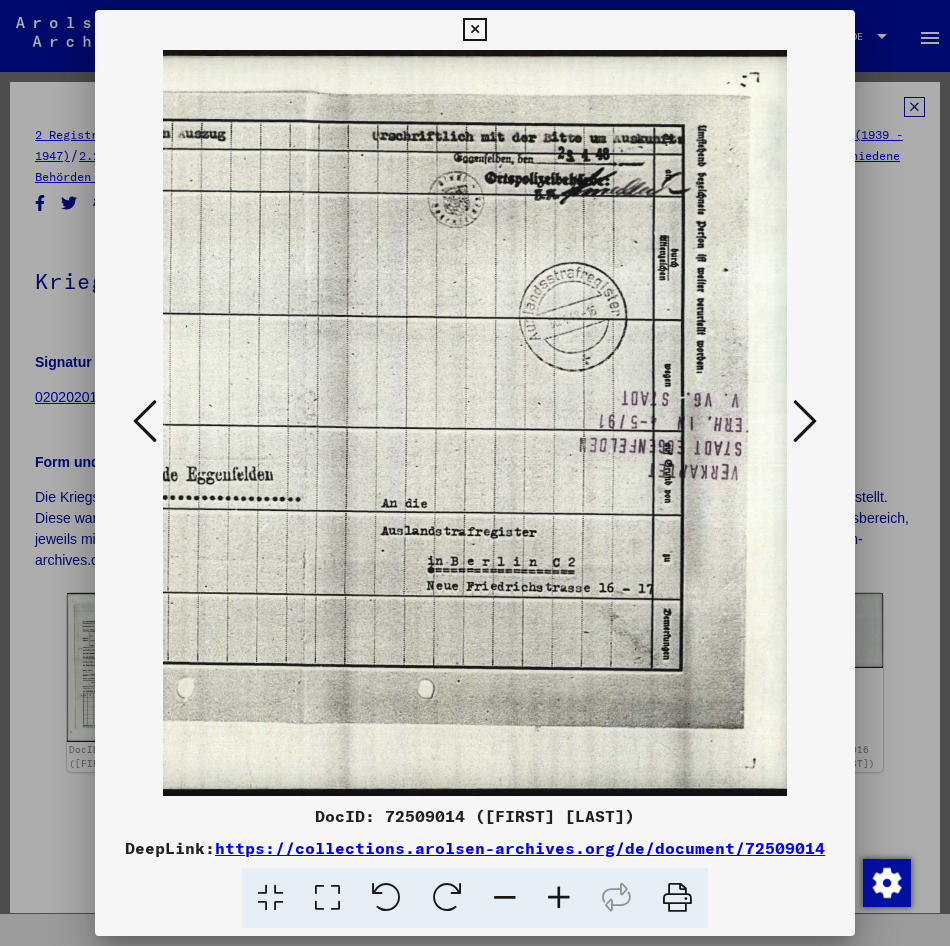 drag, startPoint x: 591, startPoint y: 573, endPoint x: 566, endPoint y: 587, distance: 28.653097 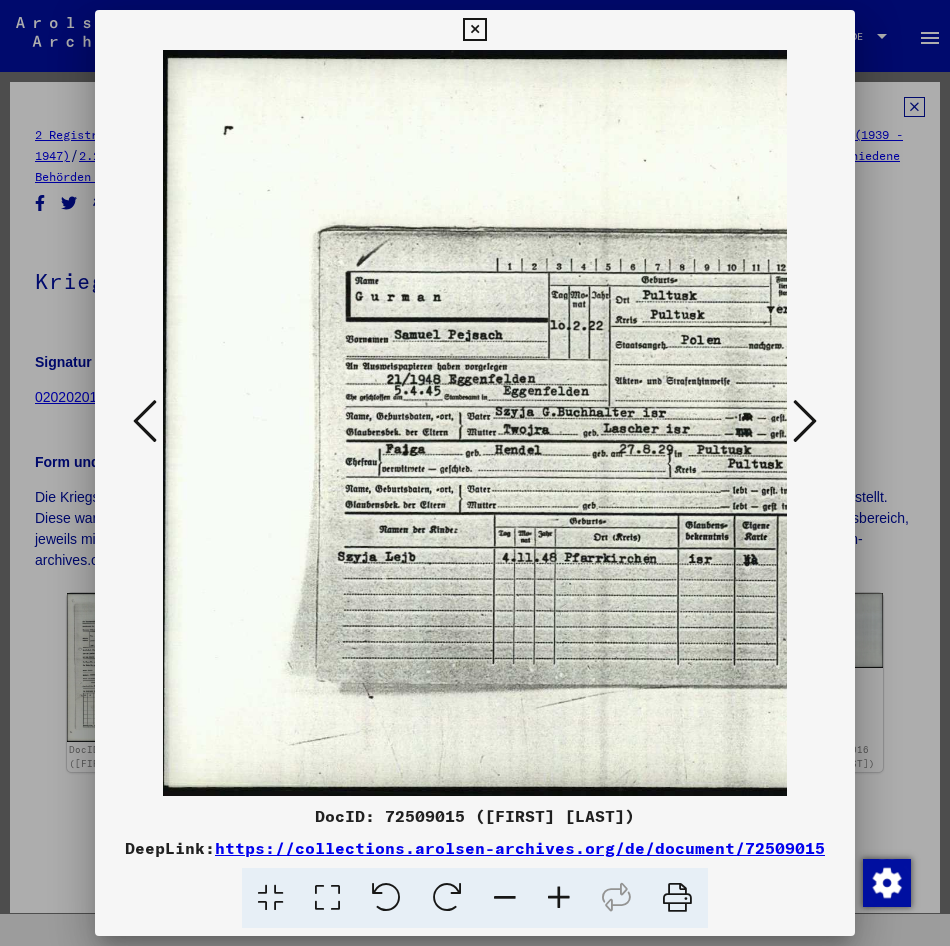 scroll, scrollTop: 0, scrollLeft: 0, axis: both 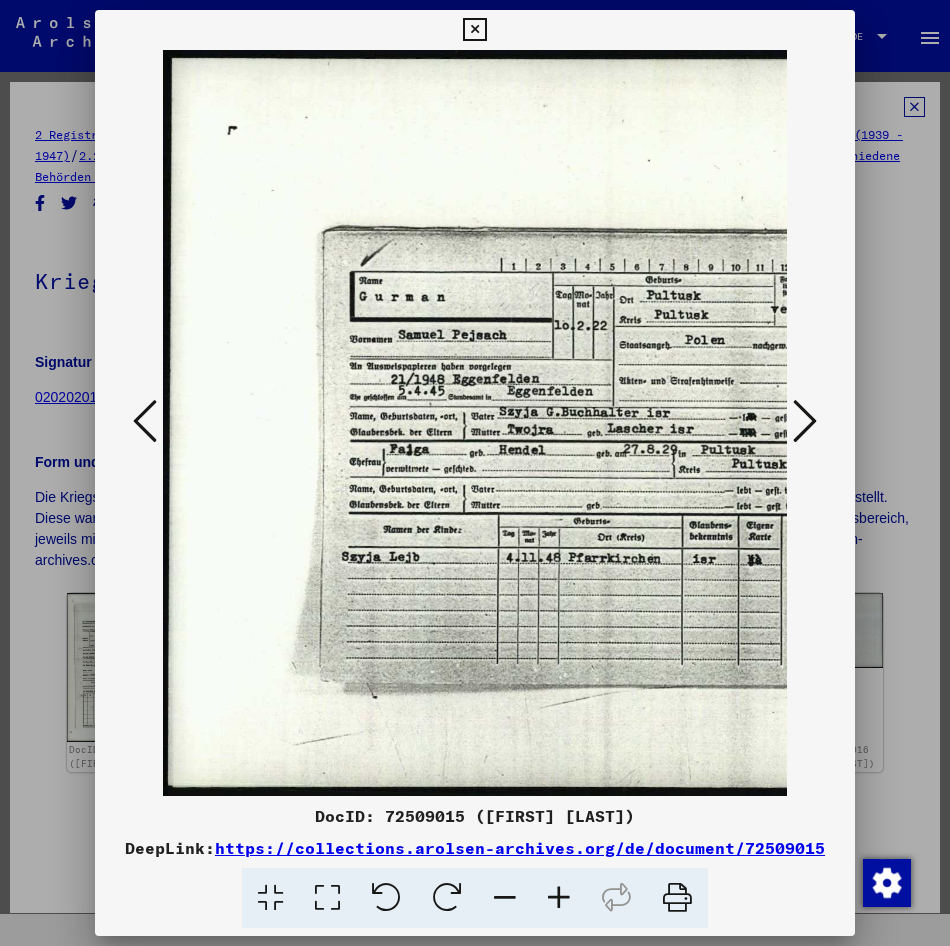 drag, startPoint x: 423, startPoint y: 436, endPoint x: 900, endPoint y: 482, distance: 479.2129 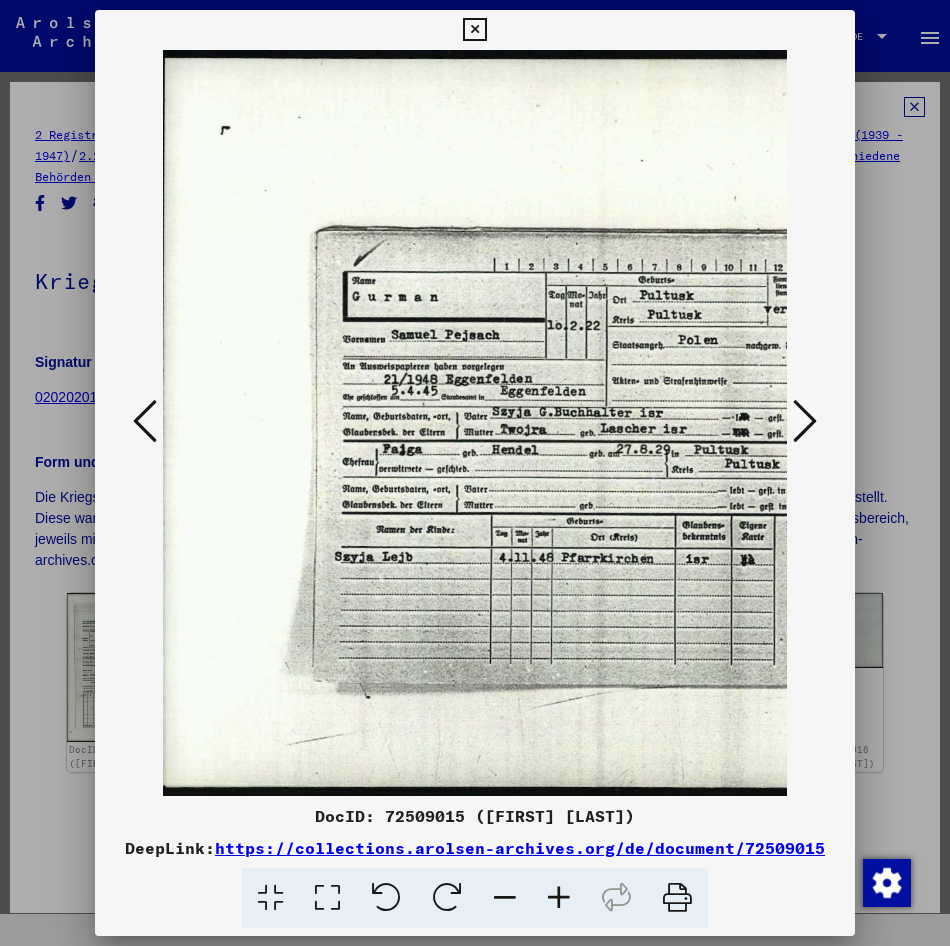 drag, startPoint x: 552, startPoint y: 493, endPoint x: 544, endPoint y: 531, distance: 38.832977 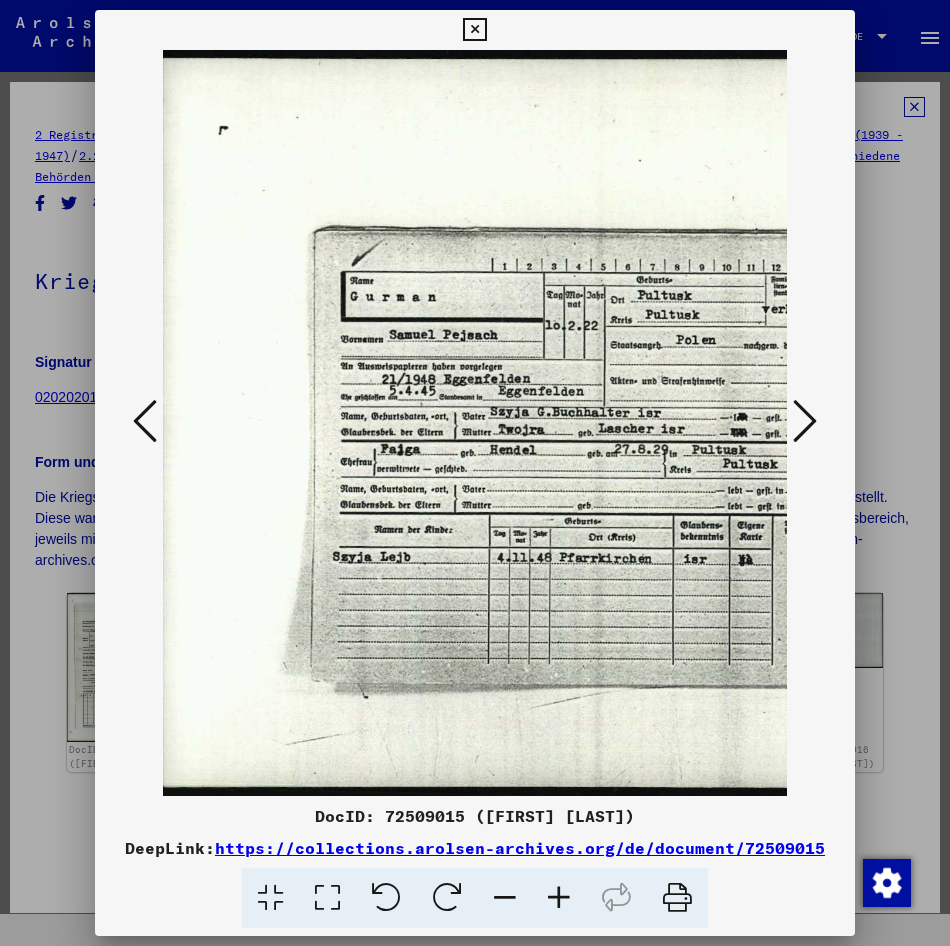 click at bounding box center [559, 898] 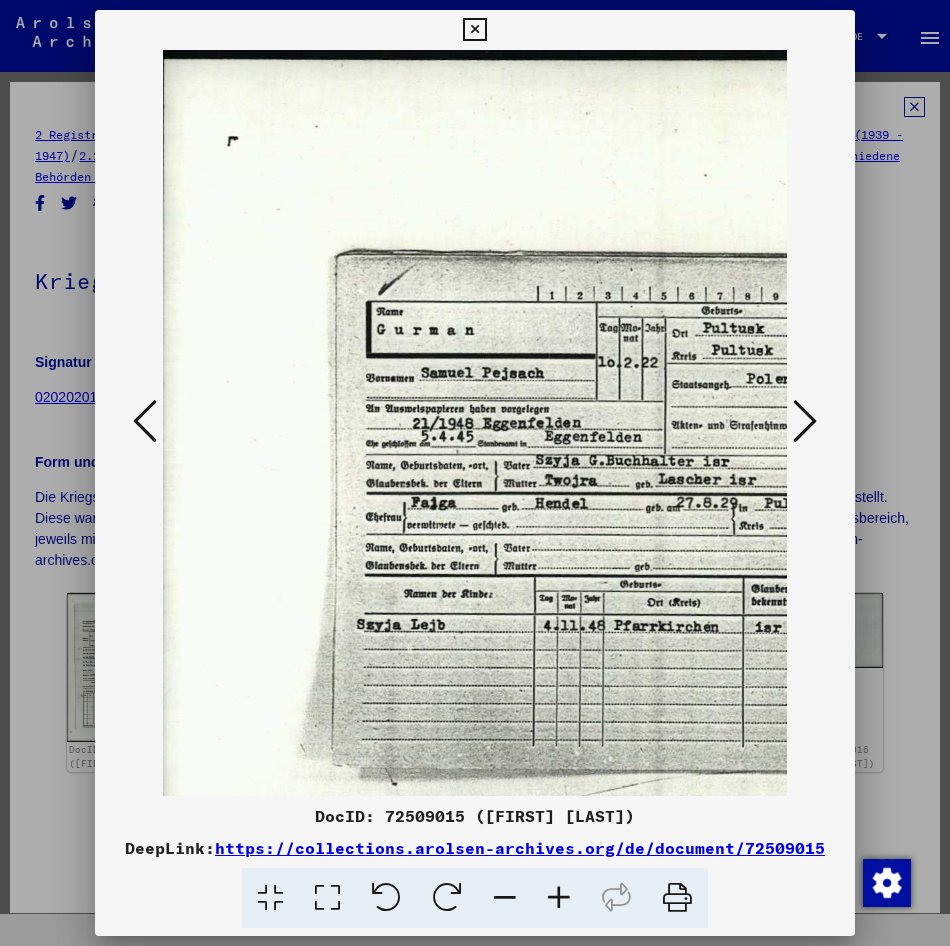click at bounding box center (559, 898) 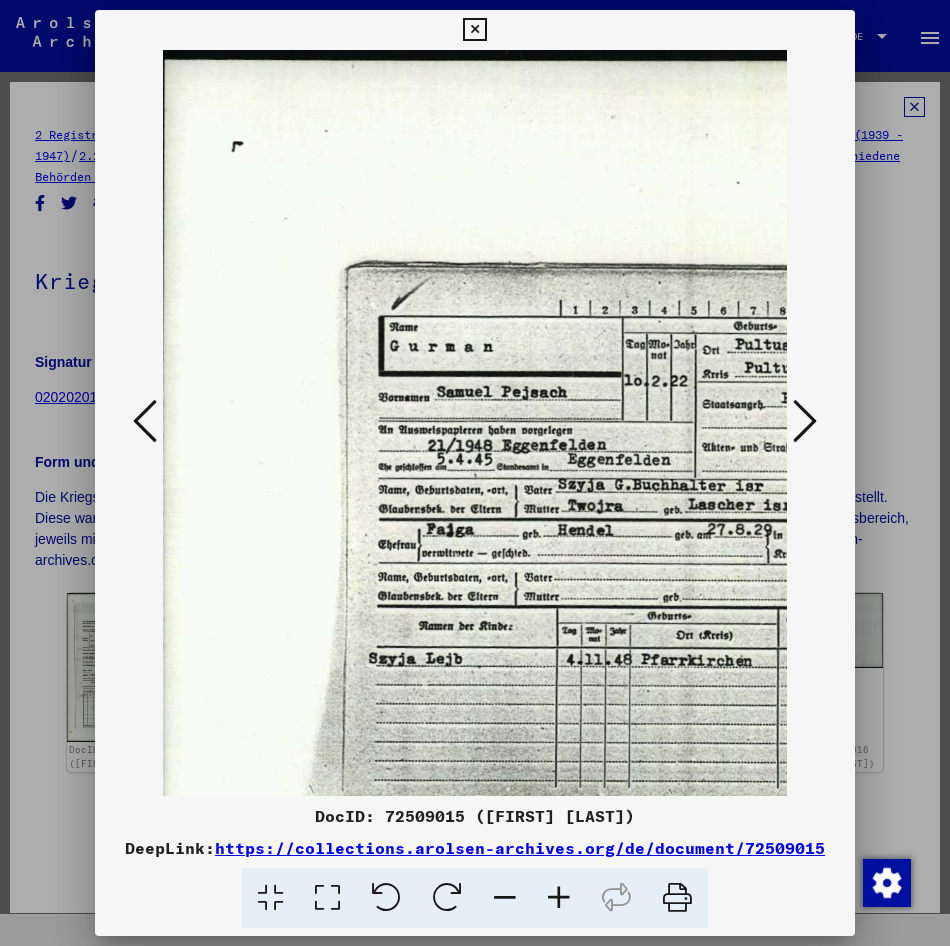 click at bounding box center (559, 898) 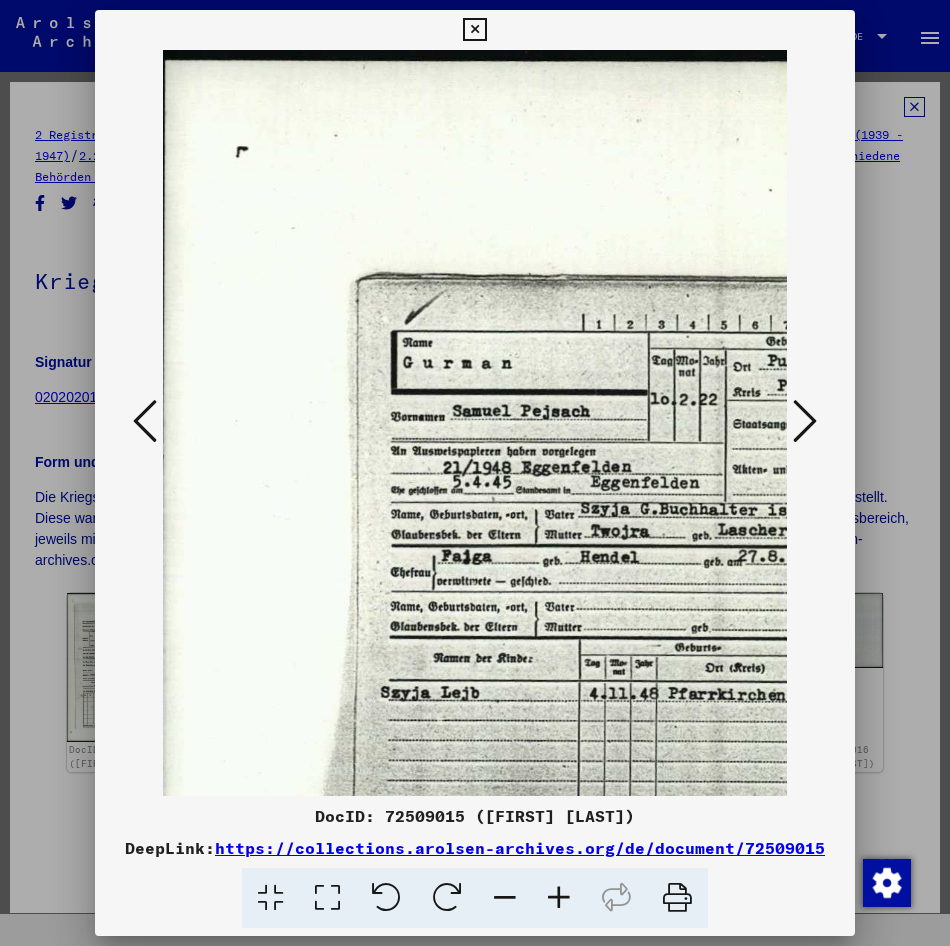 click at bounding box center [559, 898] 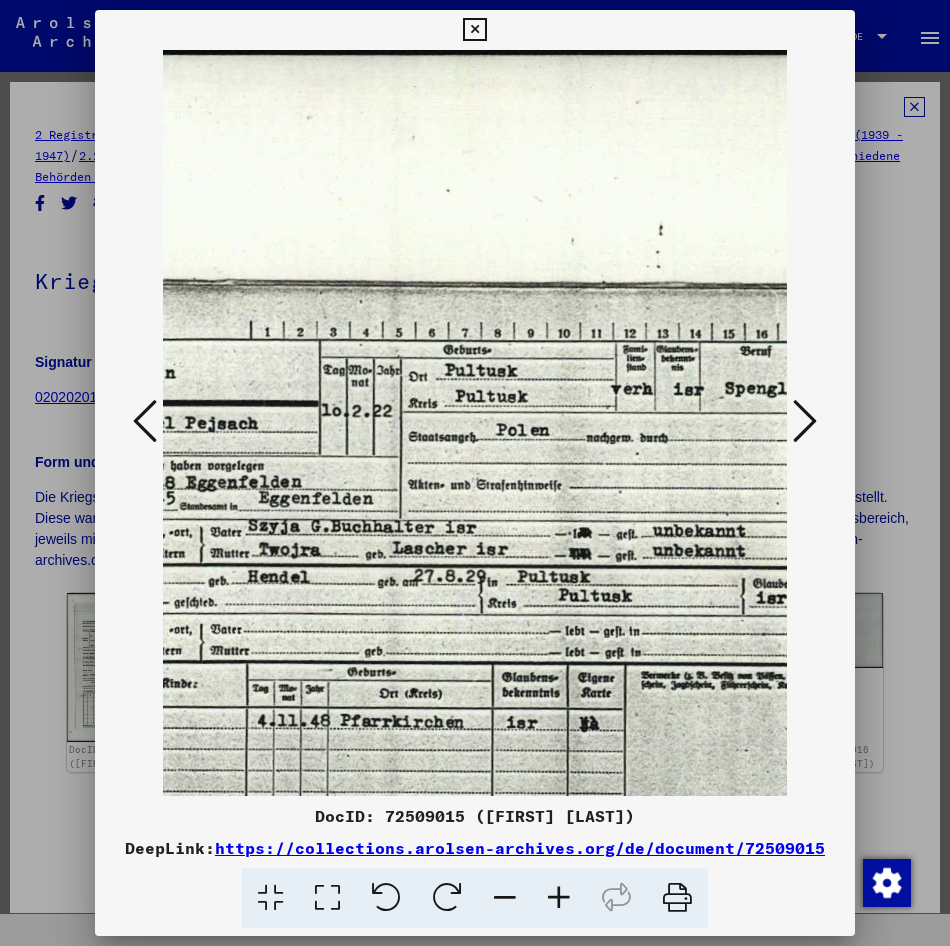 scroll, scrollTop: 8, scrollLeft: 374, axis: both 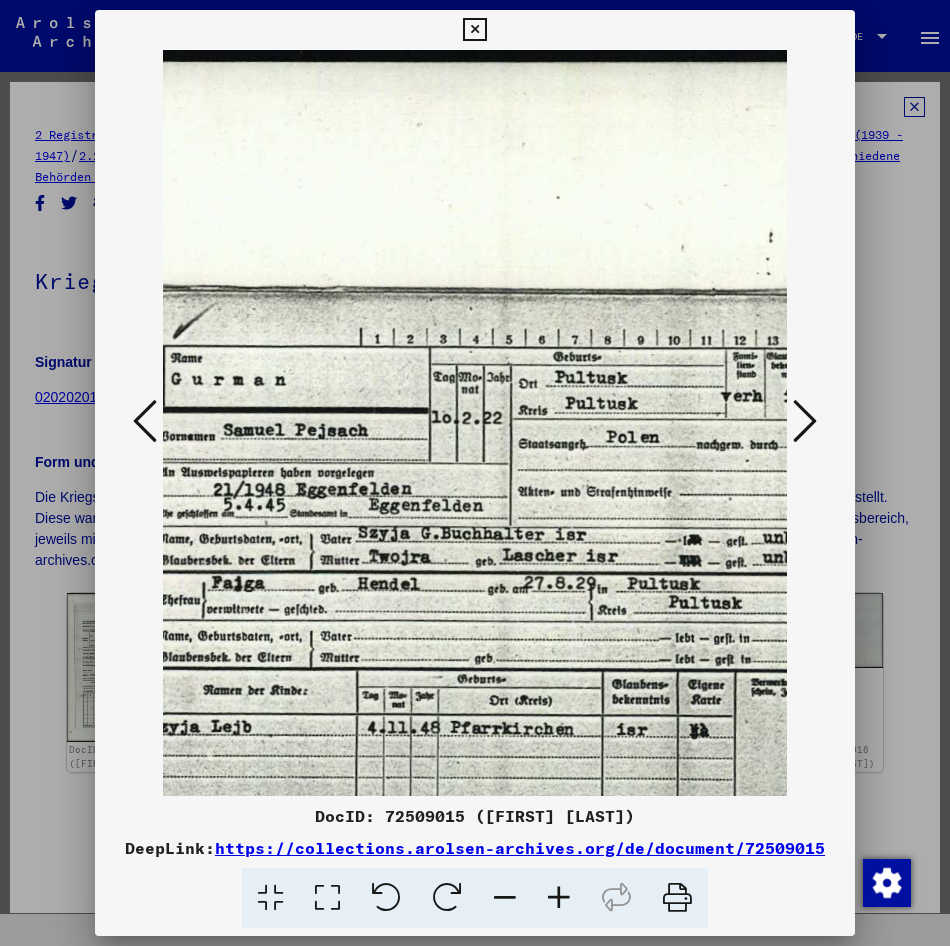 drag, startPoint x: 614, startPoint y: 675, endPoint x: 382, endPoint y: 867, distance: 301.14447 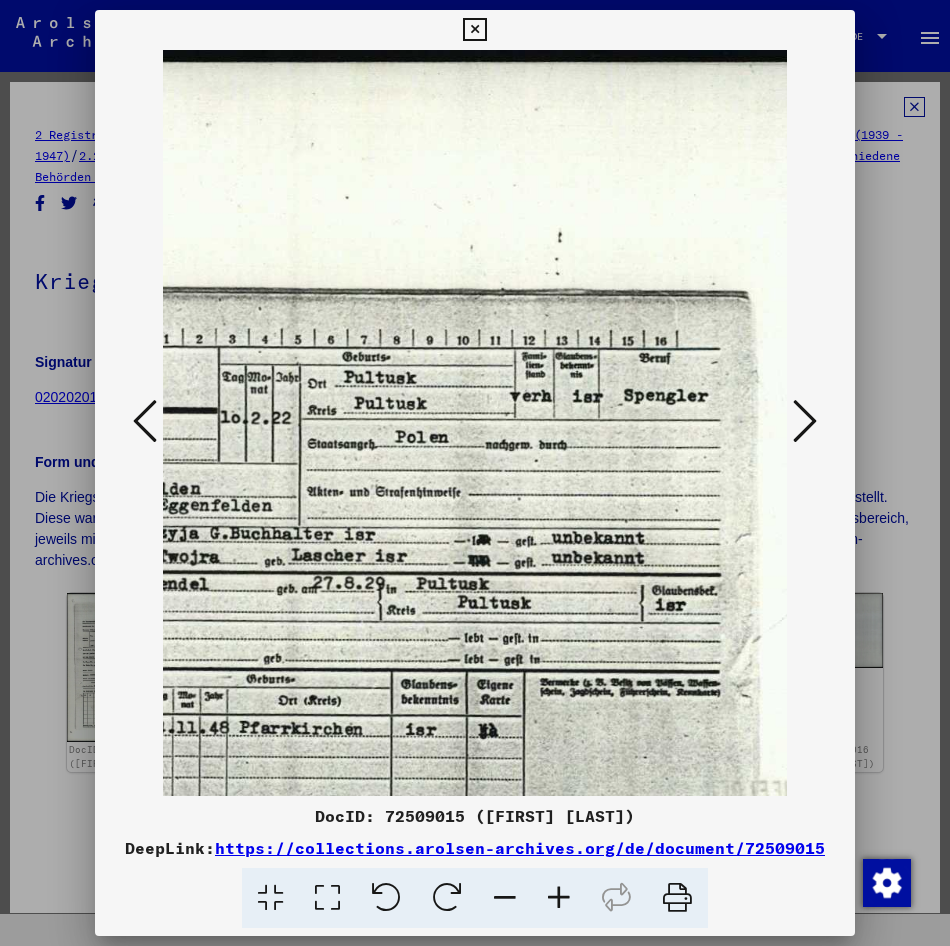 scroll, scrollTop: 0, scrollLeft: 489, axis: horizontal 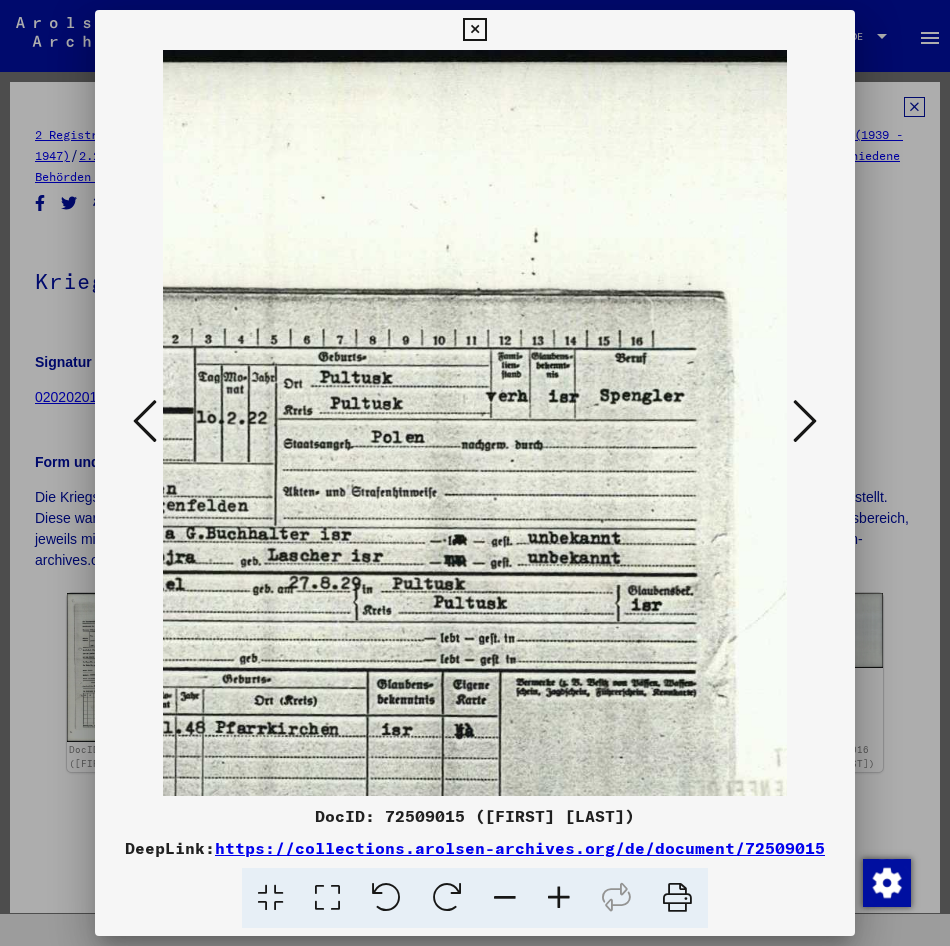 drag, startPoint x: 618, startPoint y: 634, endPoint x: 388, endPoint y: 711, distance: 242.5469 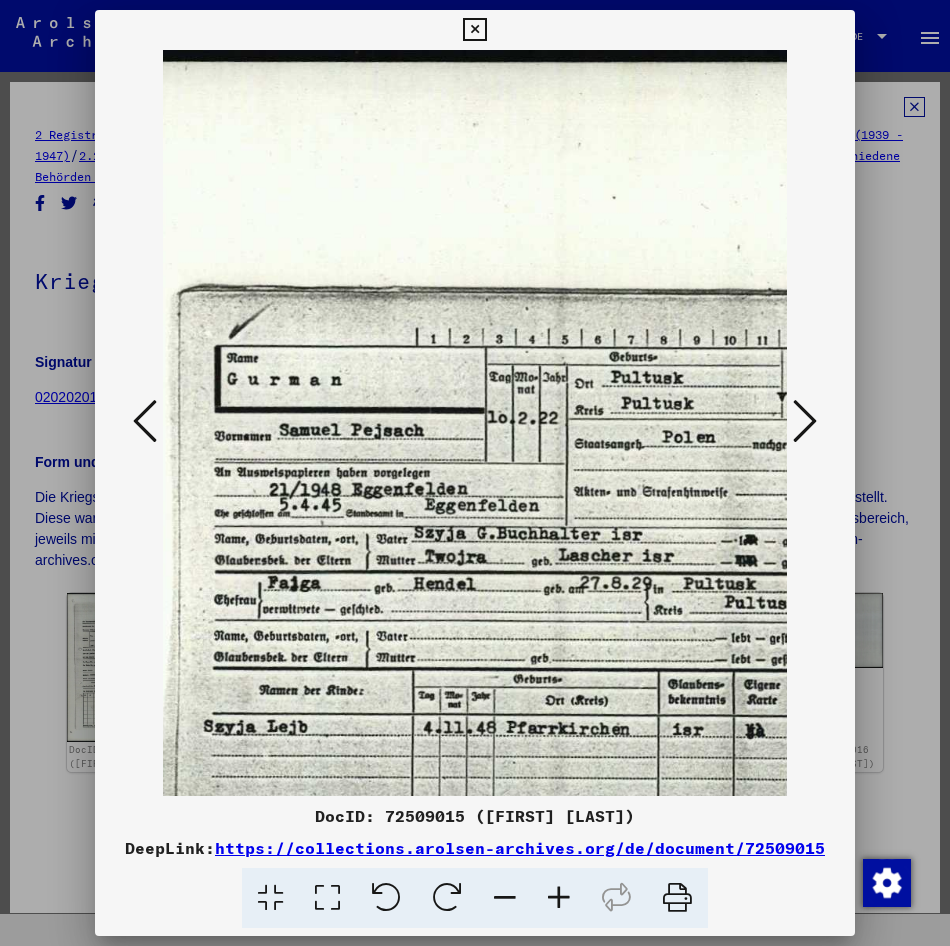 drag, startPoint x: 477, startPoint y: 544, endPoint x: 751, endPoint y: 779, distance: 360.9723 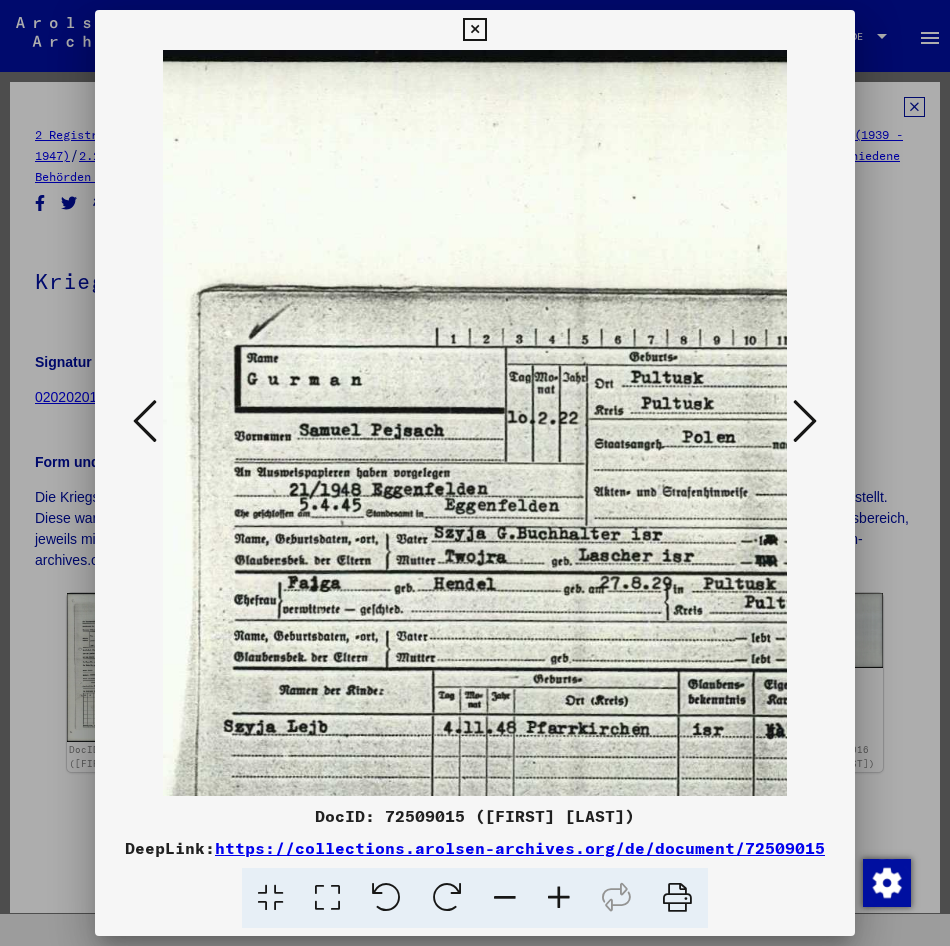 scroll, scrollTop: 0, scrollLeft: 166, axis: horizontal 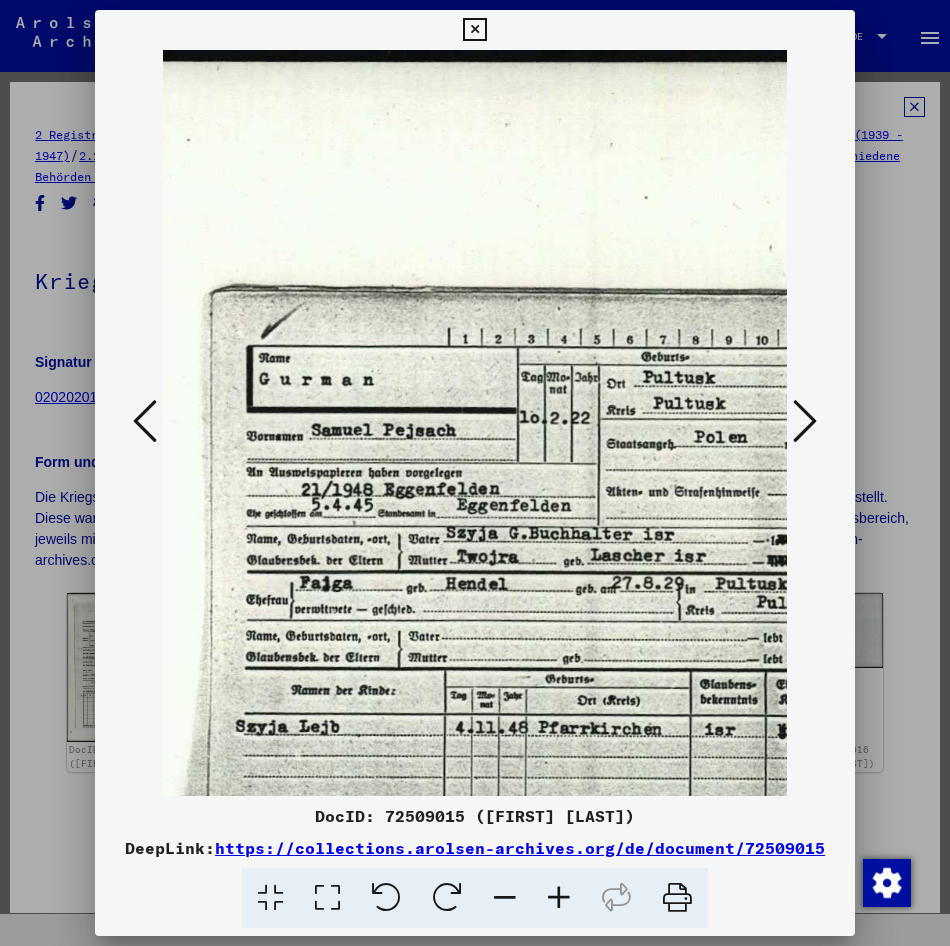 drag, startPoint x: 627, startPoint y: 693, endPoint x: 659, endPoint y: 844, distance: 154.35349 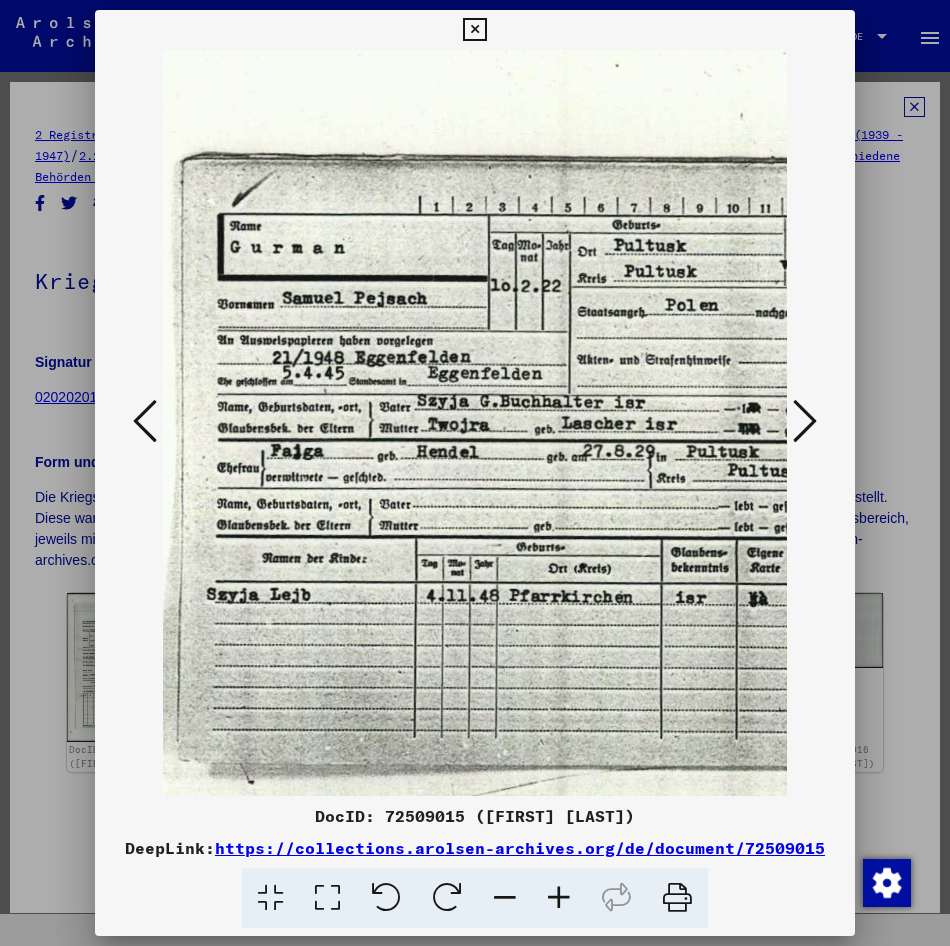 drag, startPoint x: 604, startPoint y: 733, endPoint x: 581, endPoint y: 636, distance: 99.68952 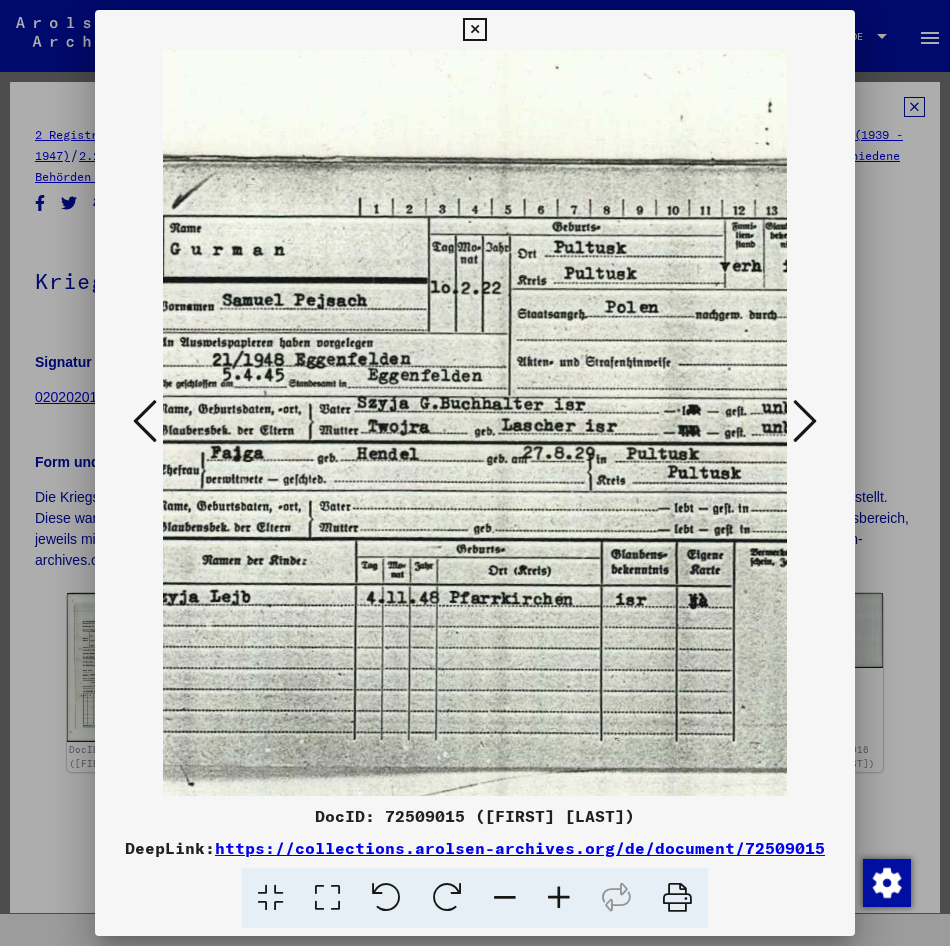 scroll, scrollTop: 130, scrollLeft: 256, axis: both 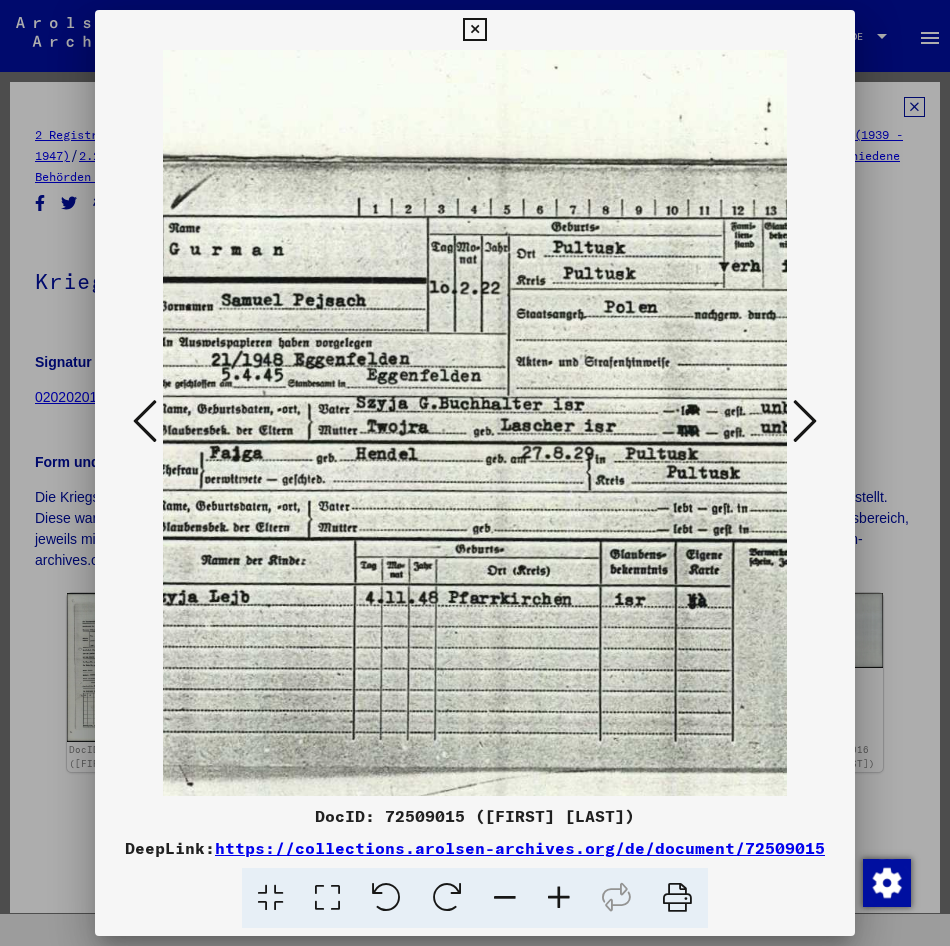 drag, startPoint x: 571, startPoint y: 690, endPoint x: 509, endPoint y: 691, distance: 62.008064 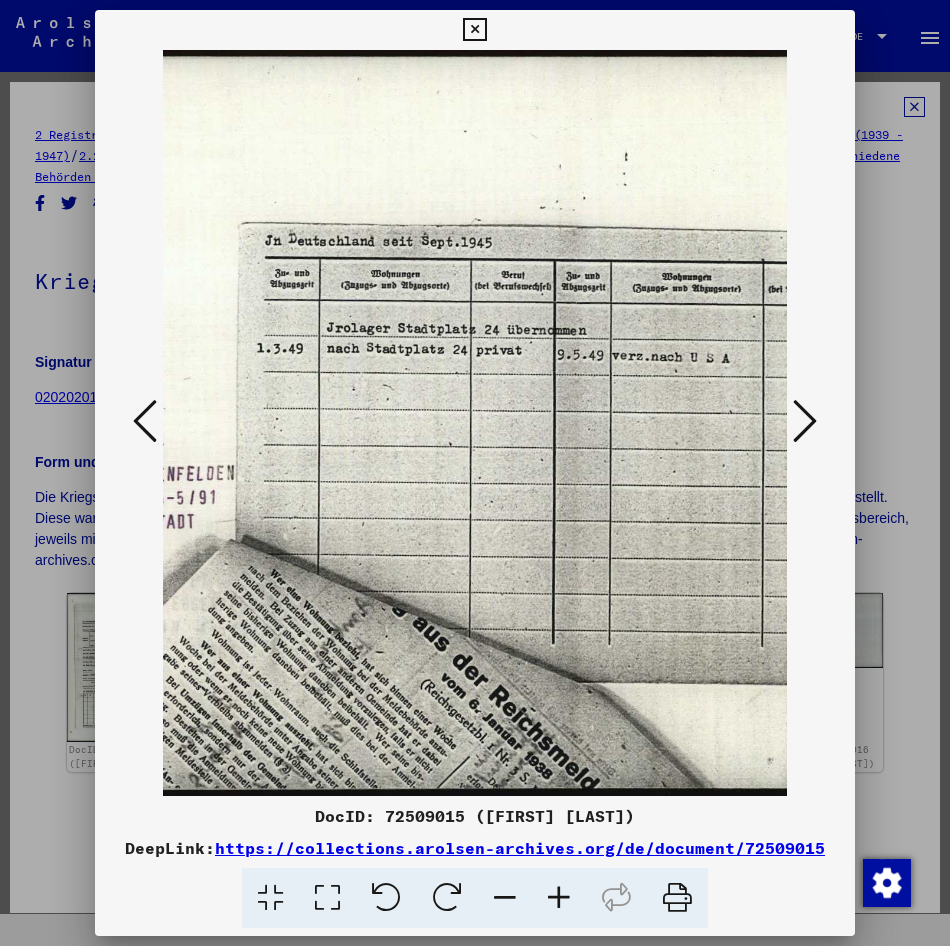 scroll, scrollTop: 0, scrollLeft: 176, axis: horizontal 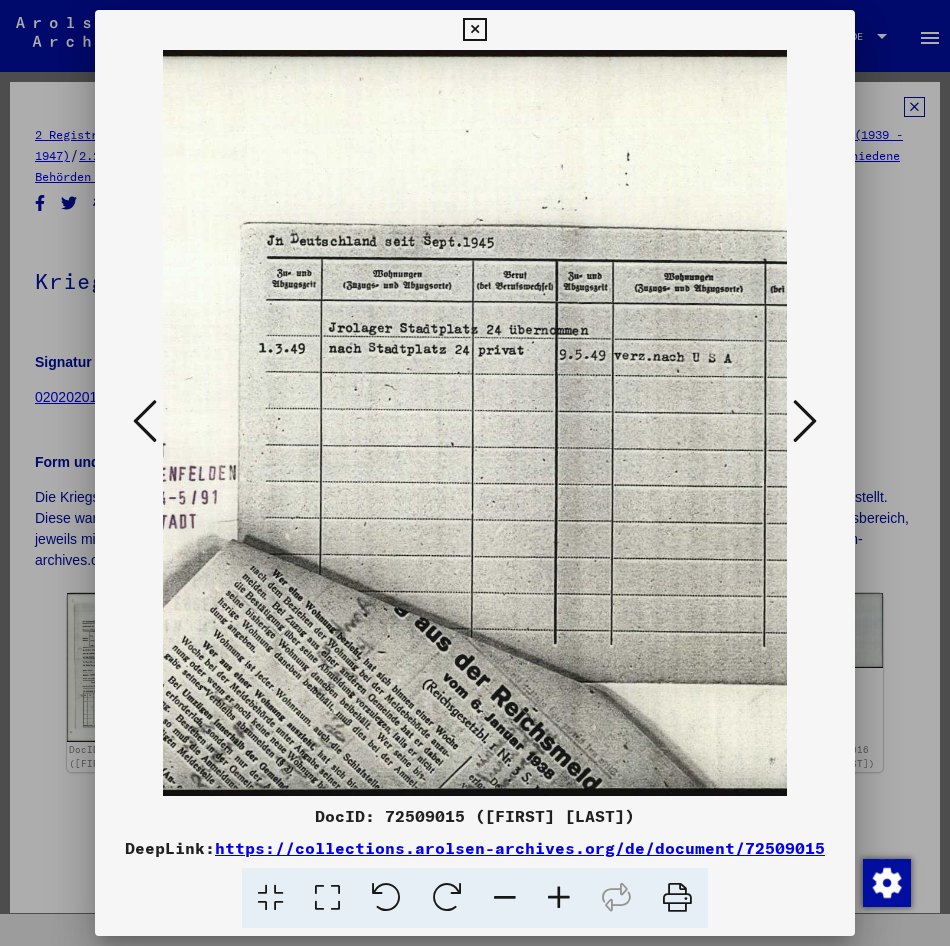 drag, startPoint x: 449, startPoint y: 446, endPoint x: 529, endPoint y: 498, distance: 95.41489 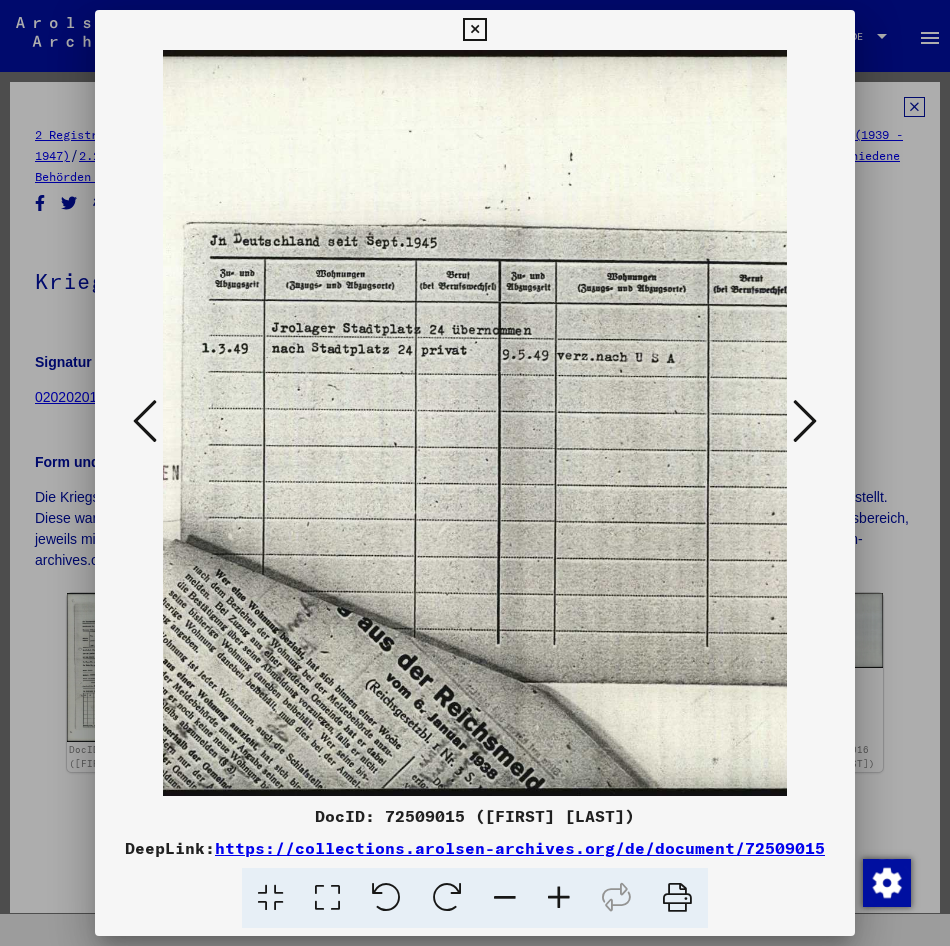 scroll, scrollTop: 0, scrollLeft: 250, axis: horizontal 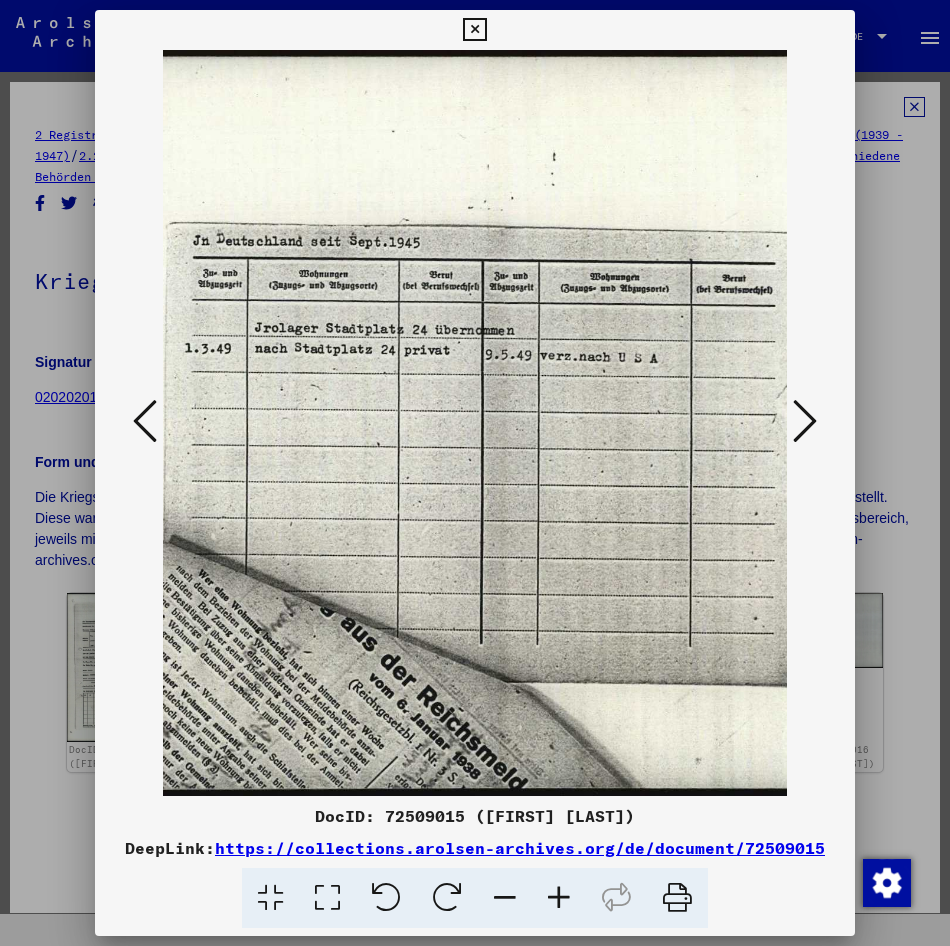 drag, startPoint x: 526, startPoint y: 500, endPoint x: 601, endPoint y: 770, distance: 280.2231 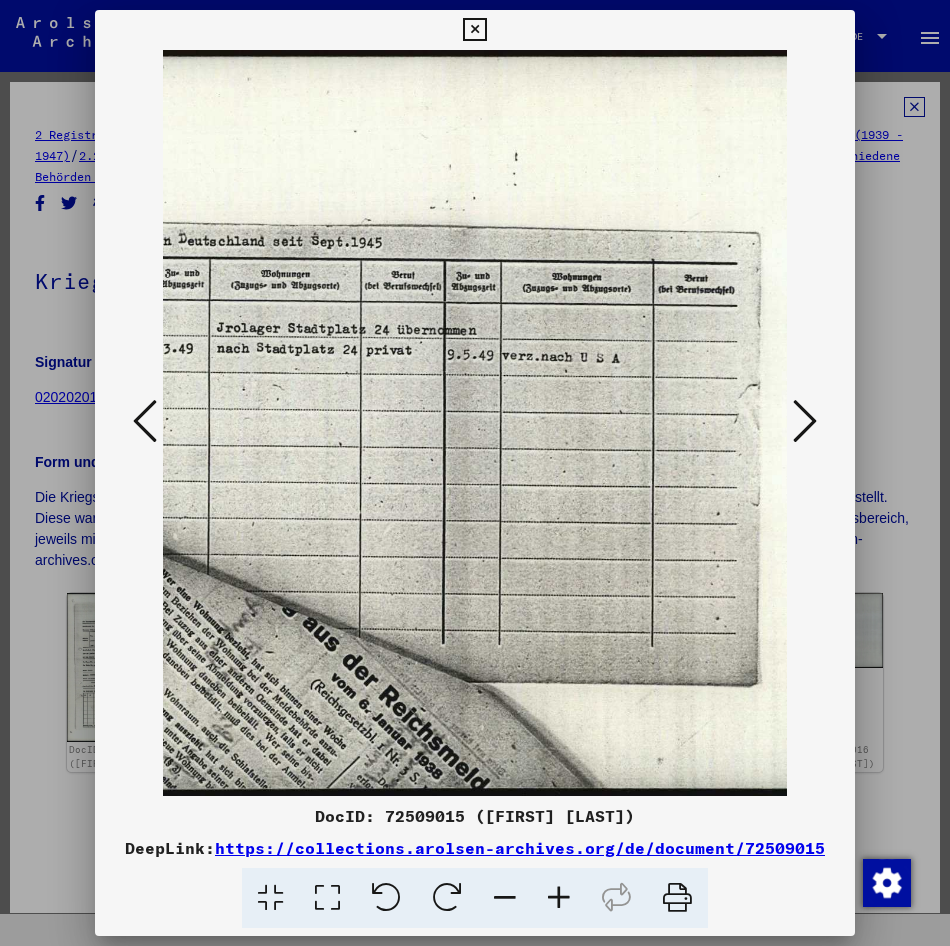 scroll, scrollTop: 0, scrollLeft: 322, axis: horizontal 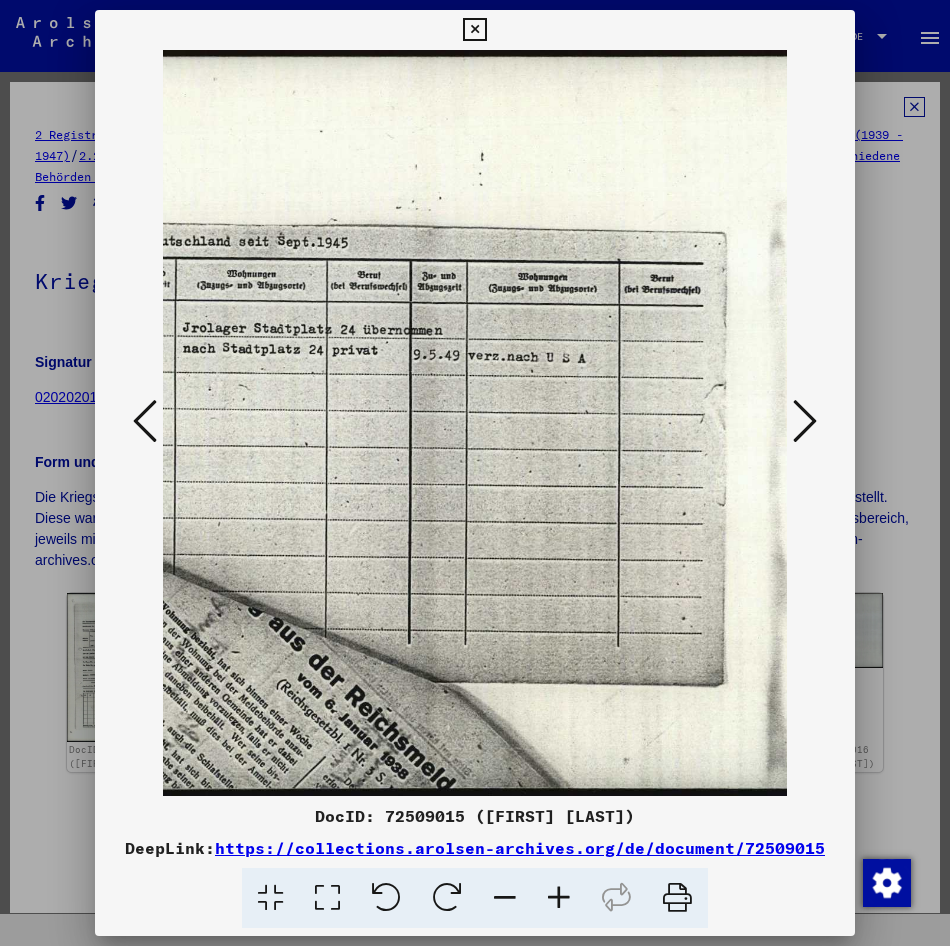 drag, startPoint x: 359, startPoint y: 463, endPoint x: 287, endPoint y: 573, distance: 131.46863 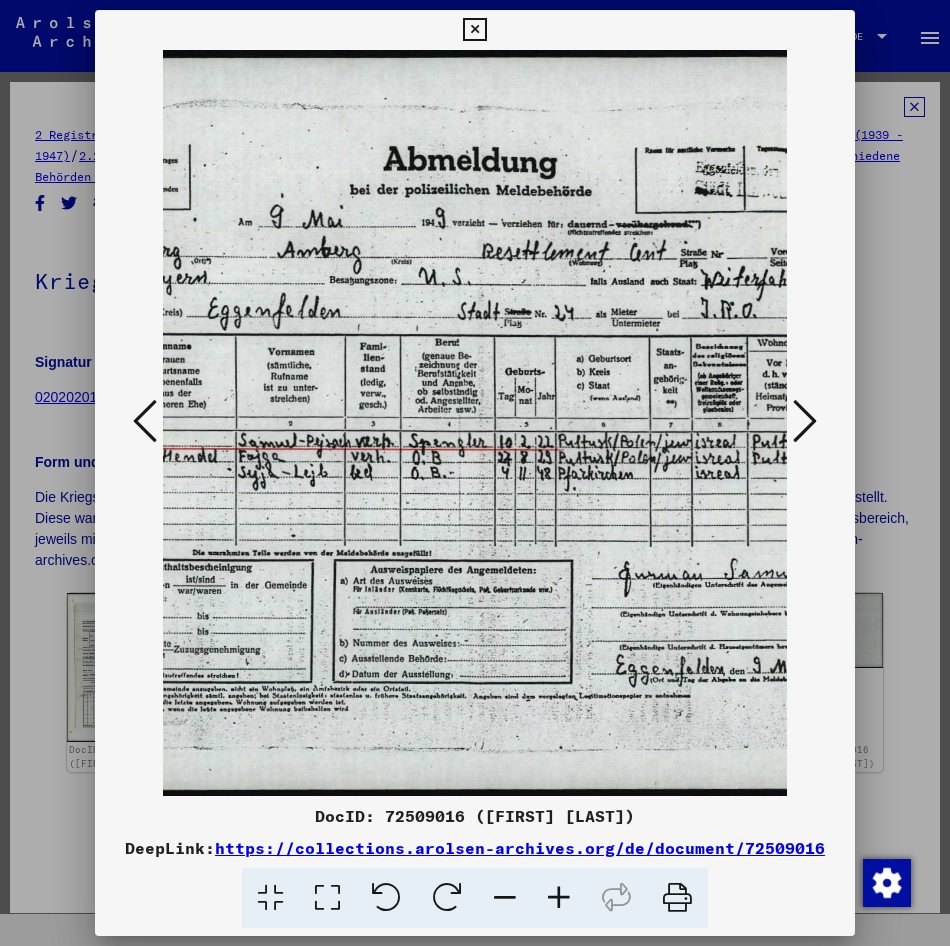 drag, startPoint x: 561, startPoint y: 459, endPoint x: 625, endPoint y: 482, distance: 68.007355 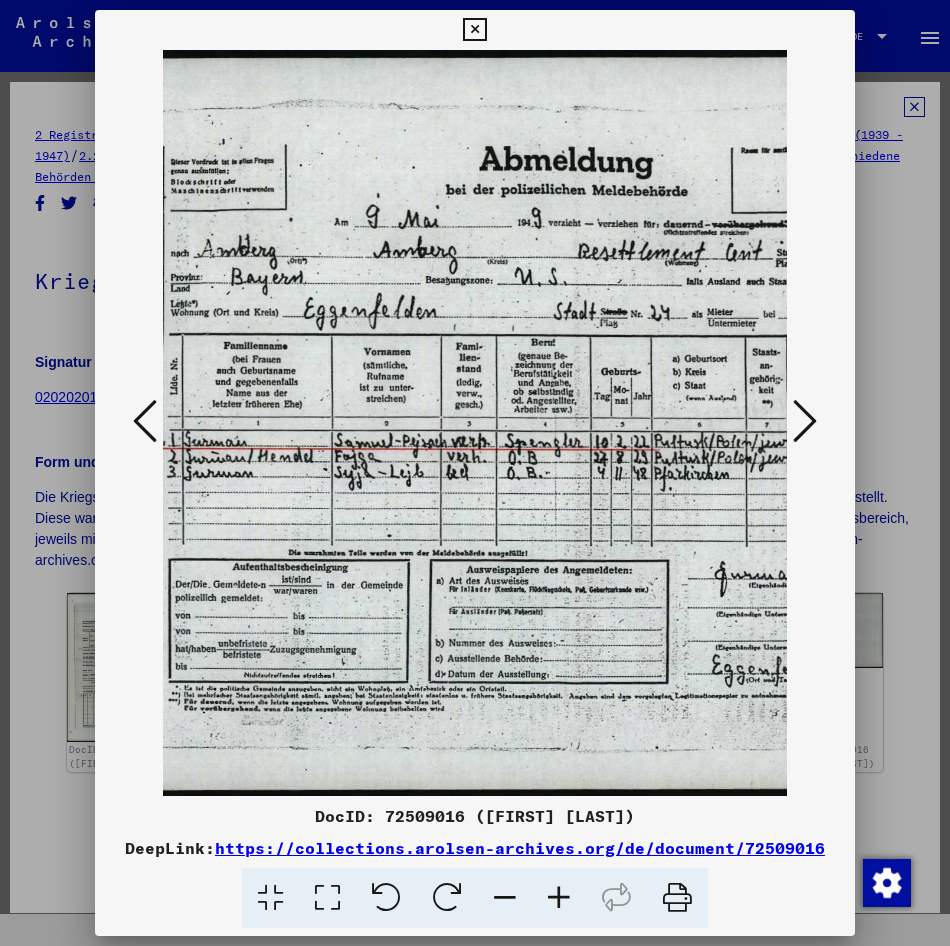 scroll, scrollTop: 0, scrollLeft: 164, axis: horizontal 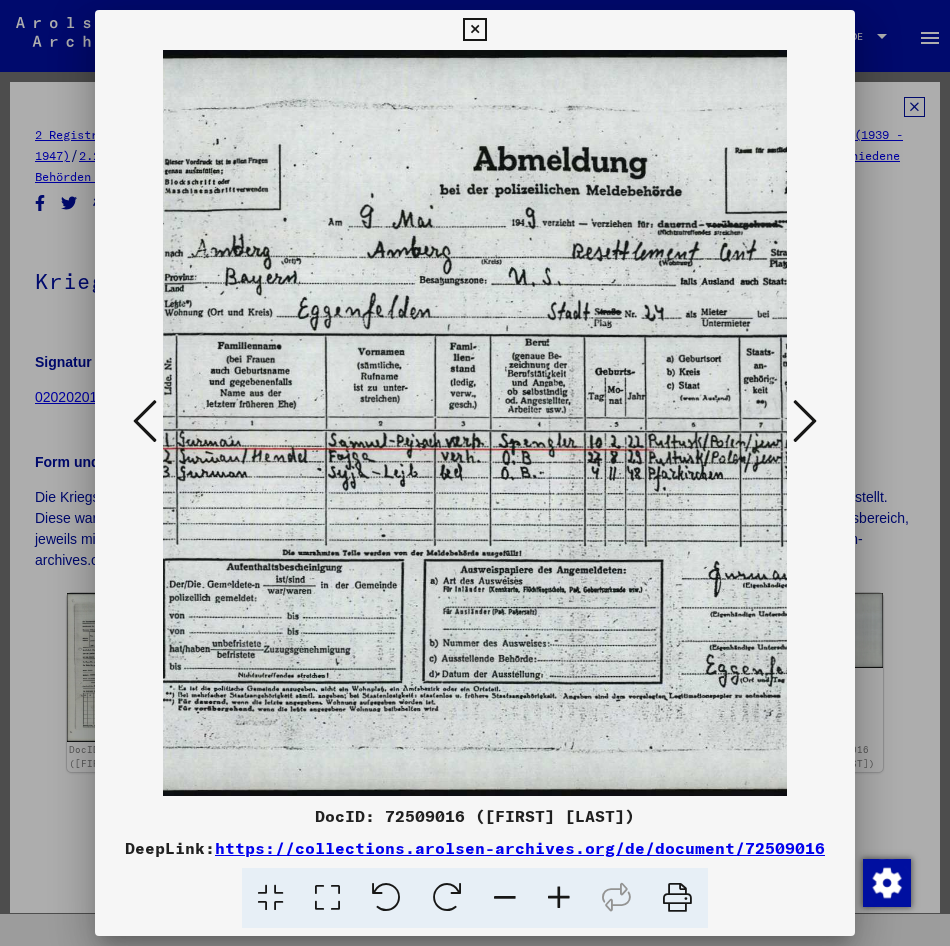 drag, startPoint x: 475, startPoint y: 534, endPoint x: 565, endPoint y: 822, distance: 301.735 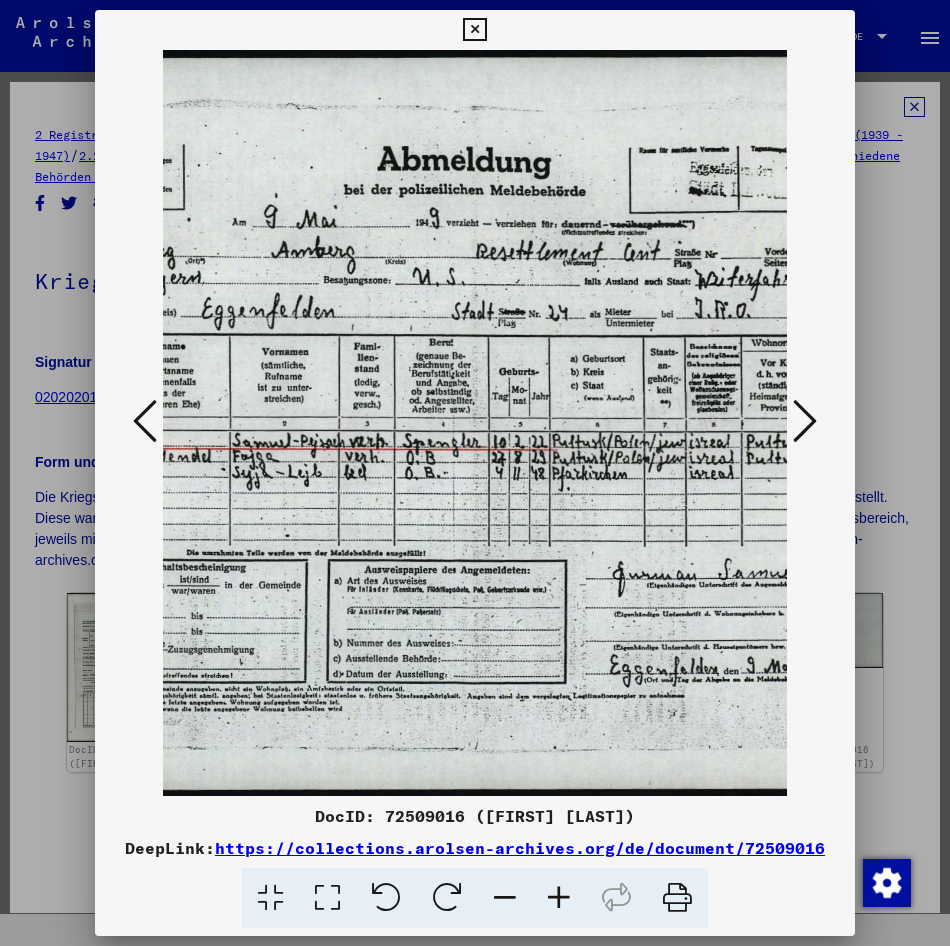 drag, startPoint x: 486, startPoint y: 619, endPoint x: 390, endPoint y: 745, distance: 158.40454 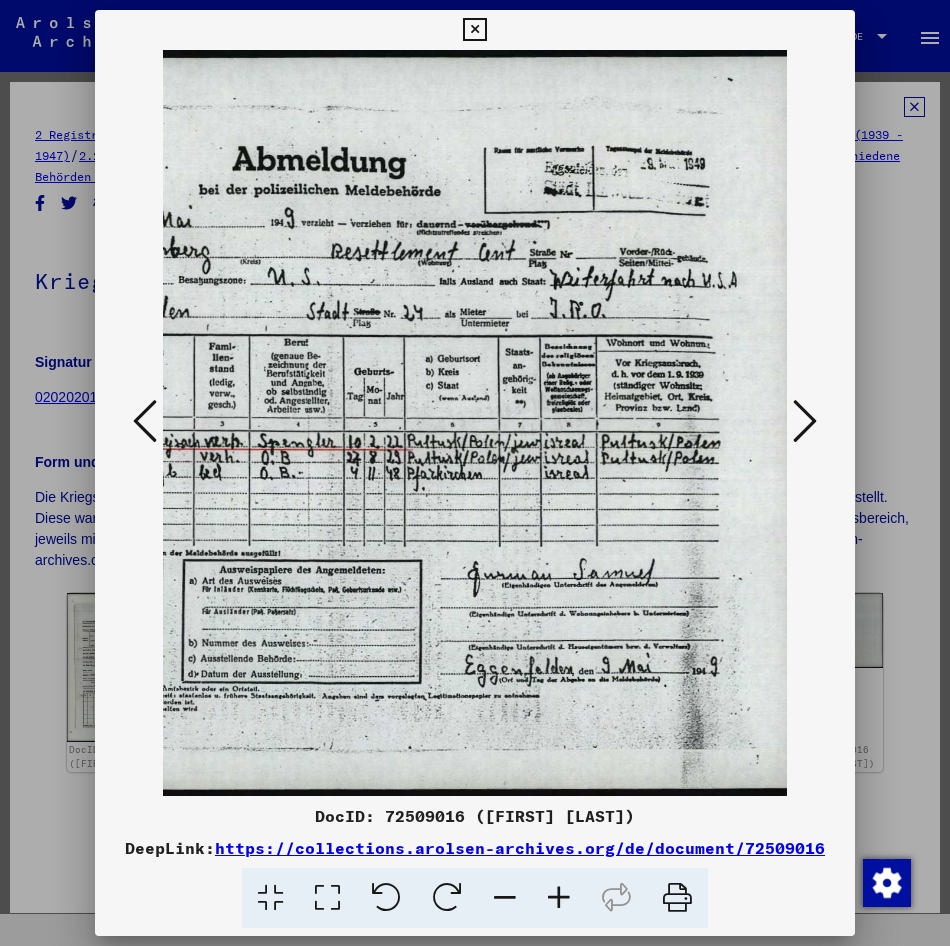 scroll, scrollTop: 0, scrollLeft: 424, axis: horizontal 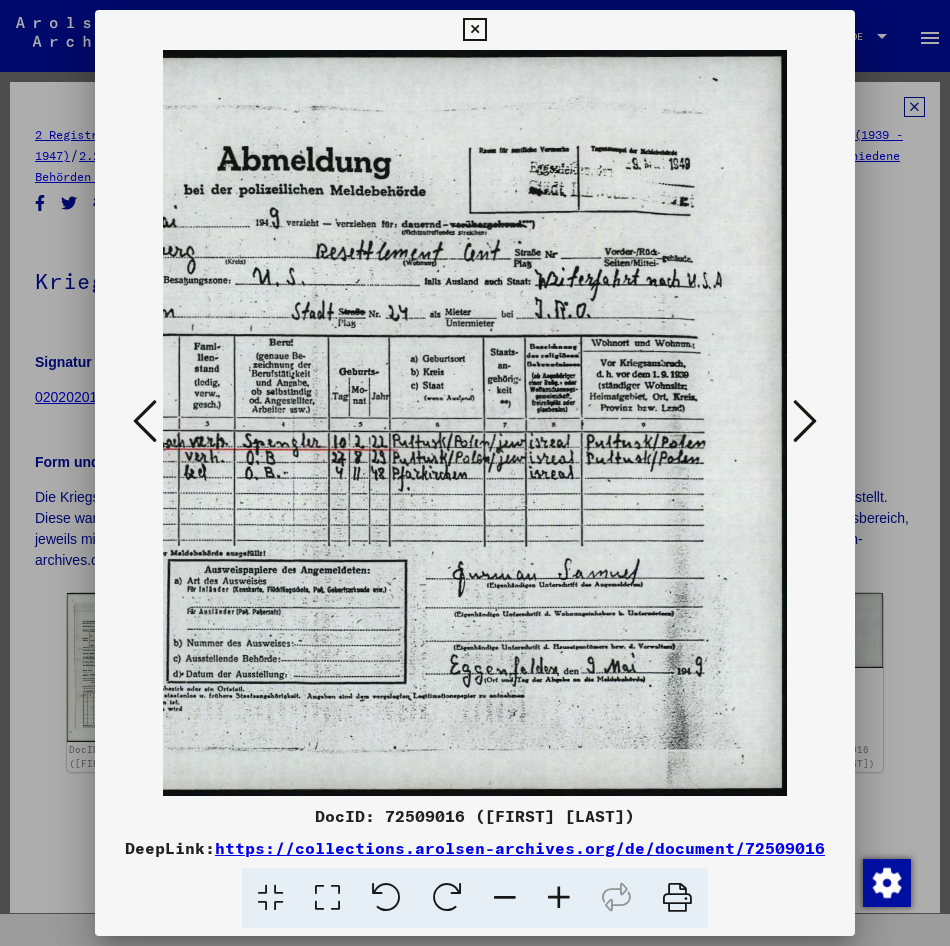 drag, startPoint x: 652, startPoint y: 598, endPoint x: 474, endPoint y: 670, distance: 192.01042 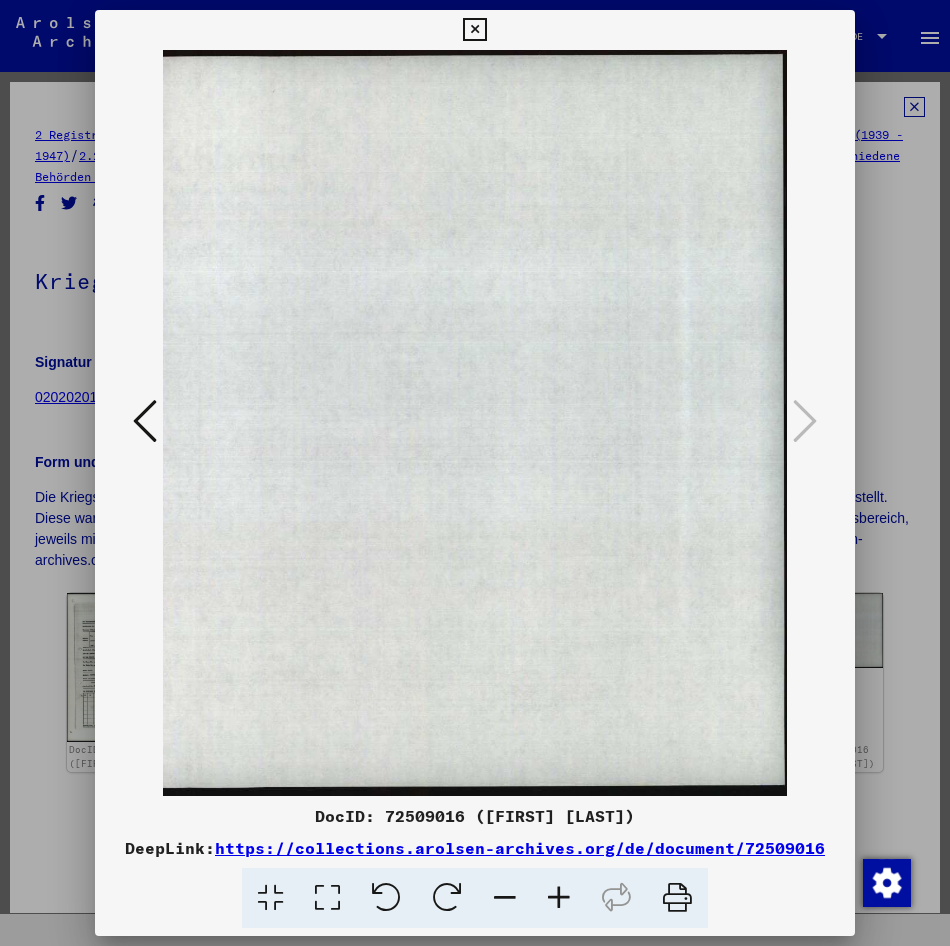 scroll, scrollTop: 0, scrollLeft: 0, axis: both 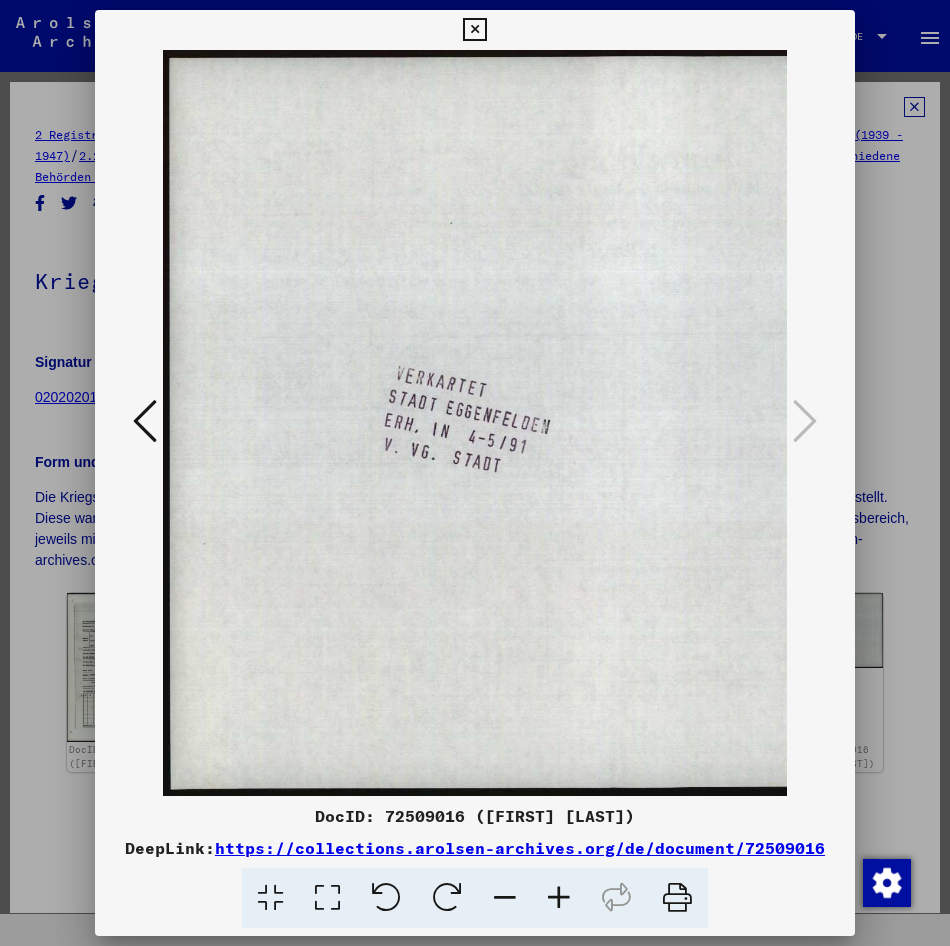 drag, startPoint x: 432, startPoint y: 489, endPoint x: 938, endPoint y: 516, distance: 506.71985 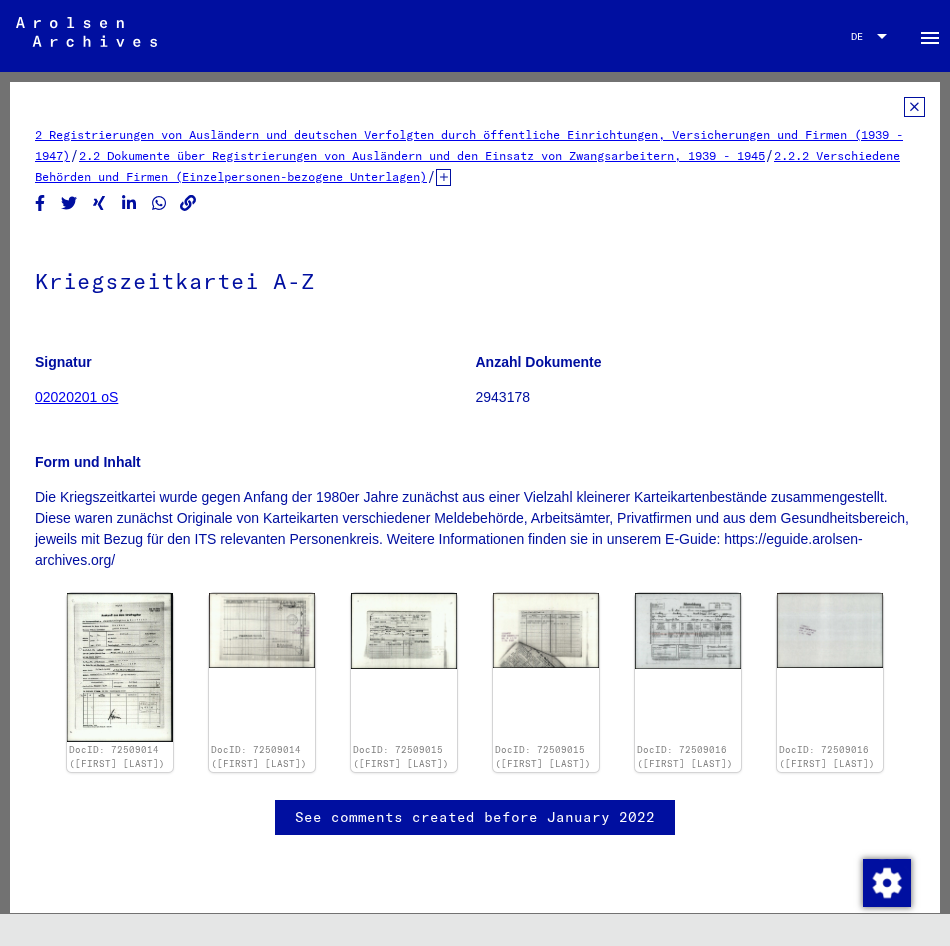scroll, scrollTop: 0, scrollLeft: 0, axis: both 